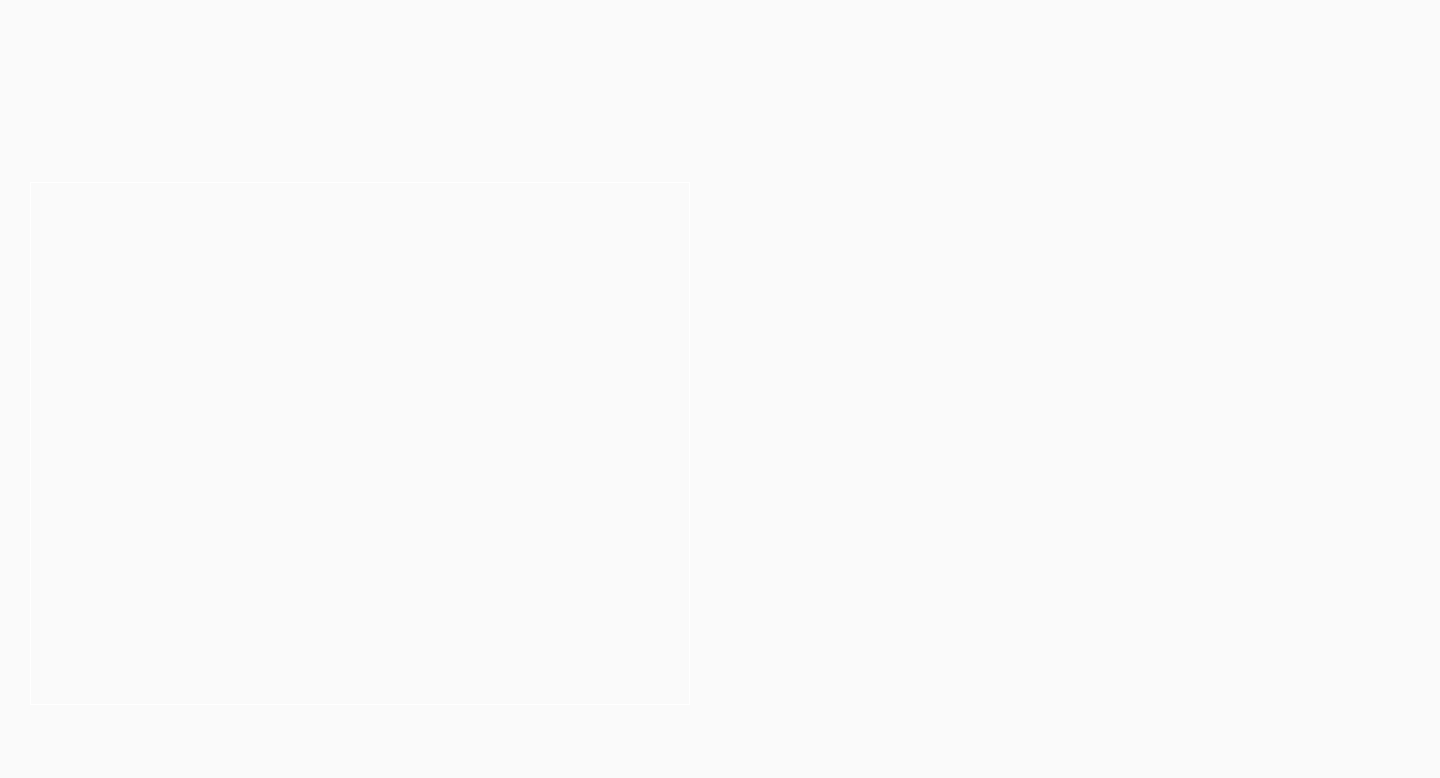 scroll, scrollTop: 0, scrollLeft: 0, axis: both 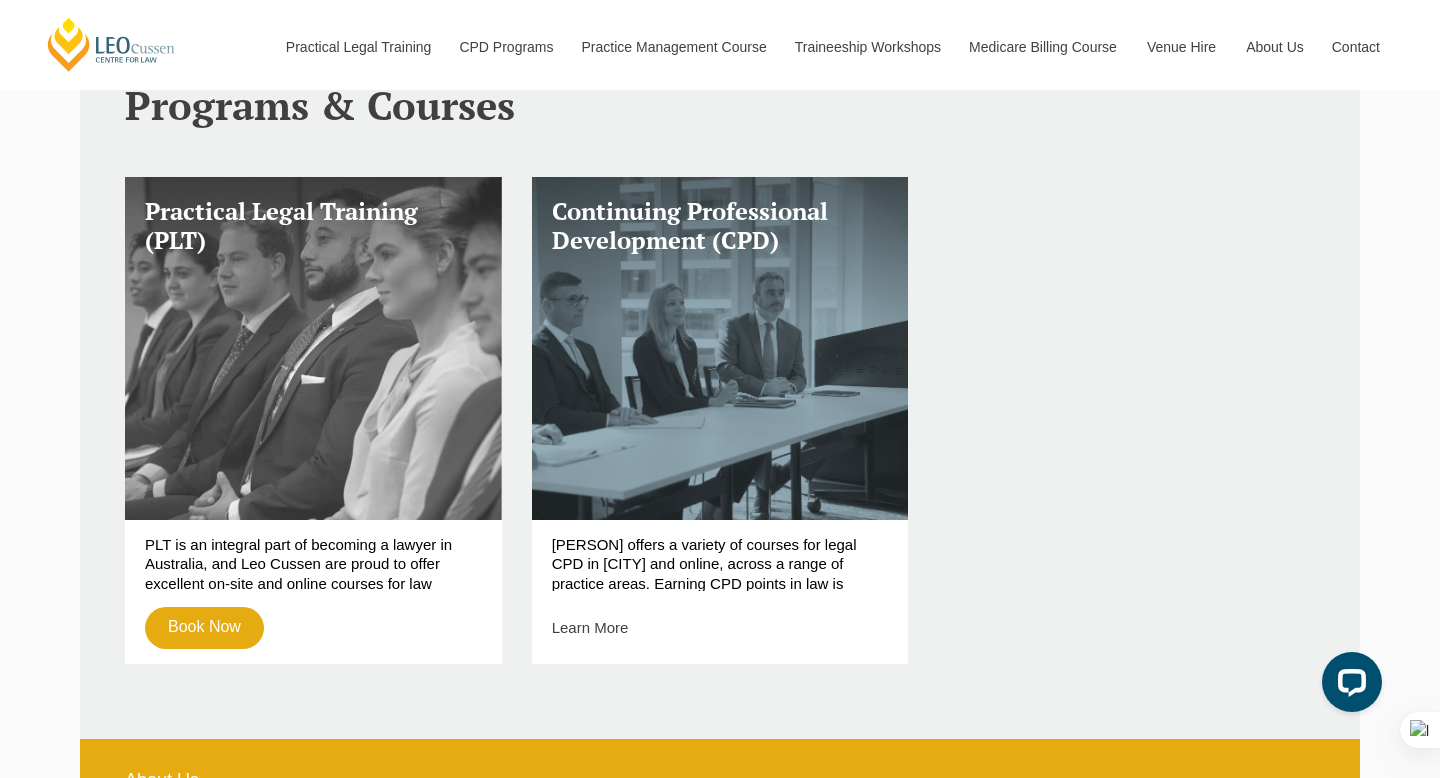 click on "Practical Legal Training (PLT)" at bounding box center [313, 226] 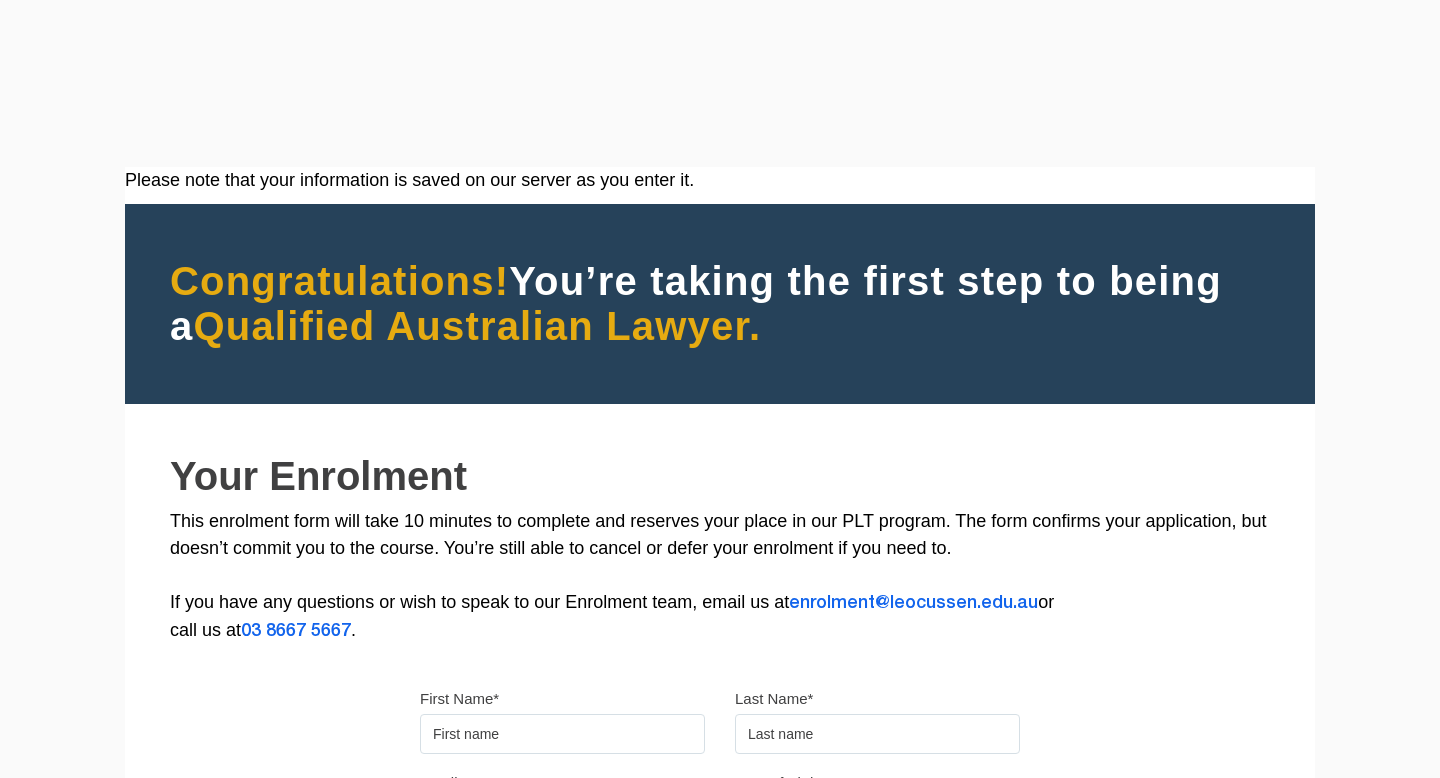 scroll, scrollTop: 492, scrollLeft: 0, axis: vertical 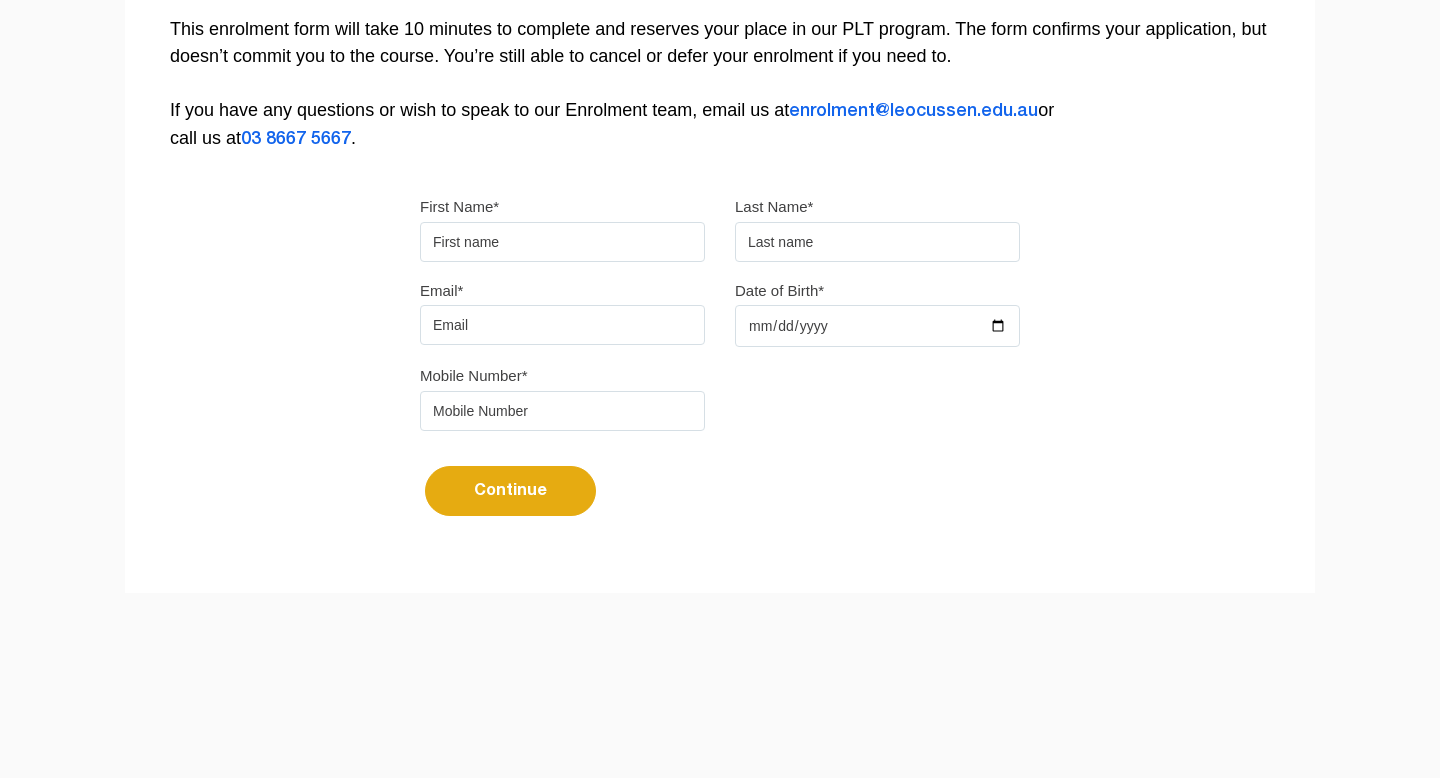 click on "First Name*" at bounding box center (562, 242) 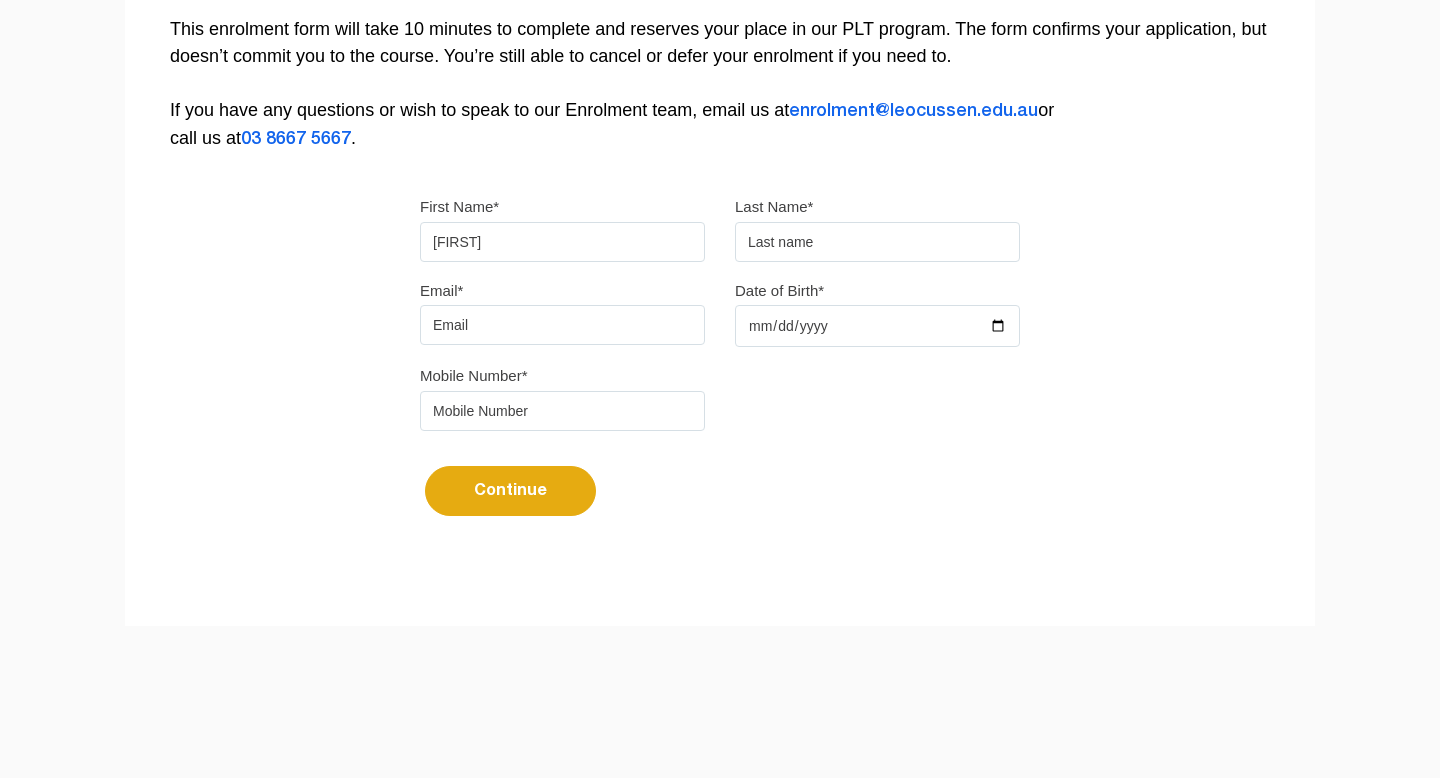 scroll, scrollTop: 488, scrollLeft: 0, axis: vertical 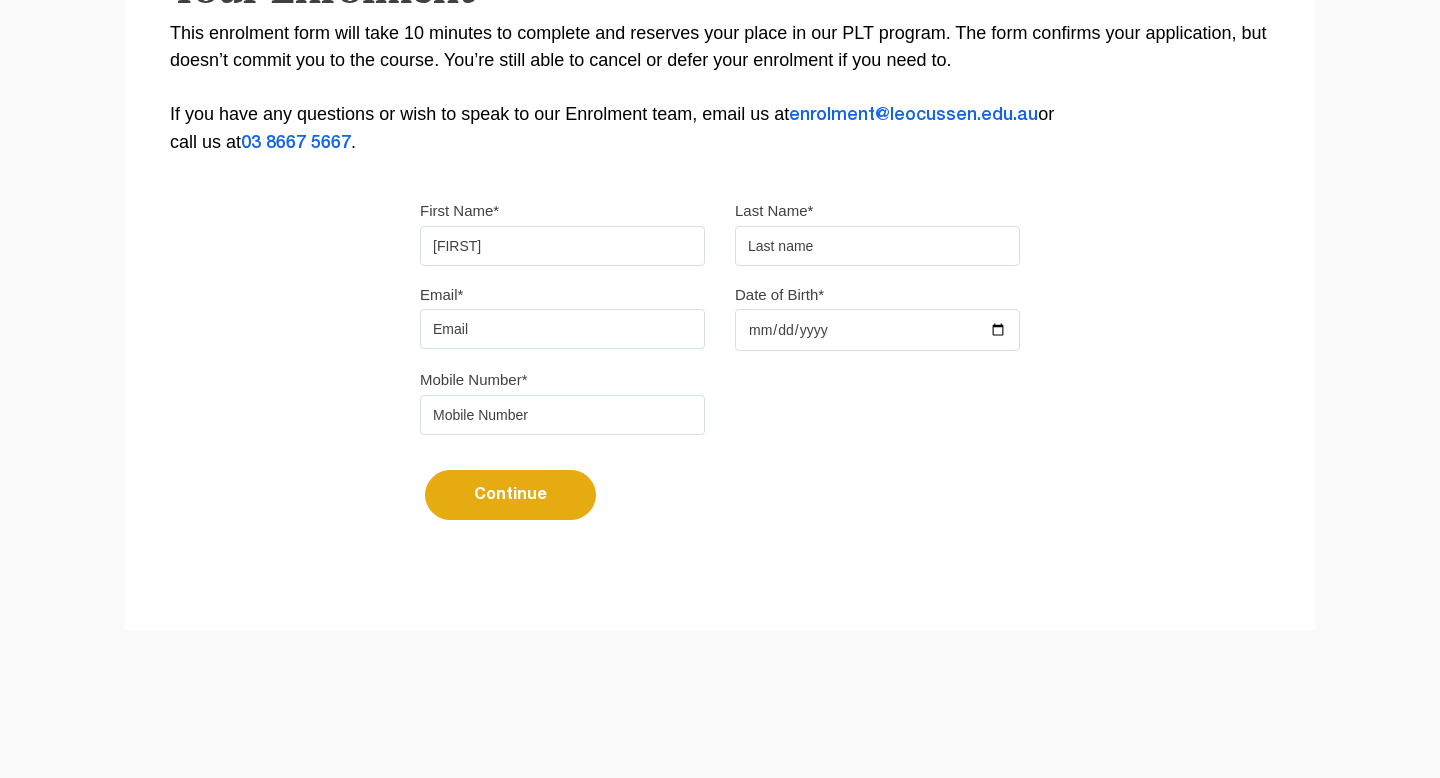 type on "[FIRST]" 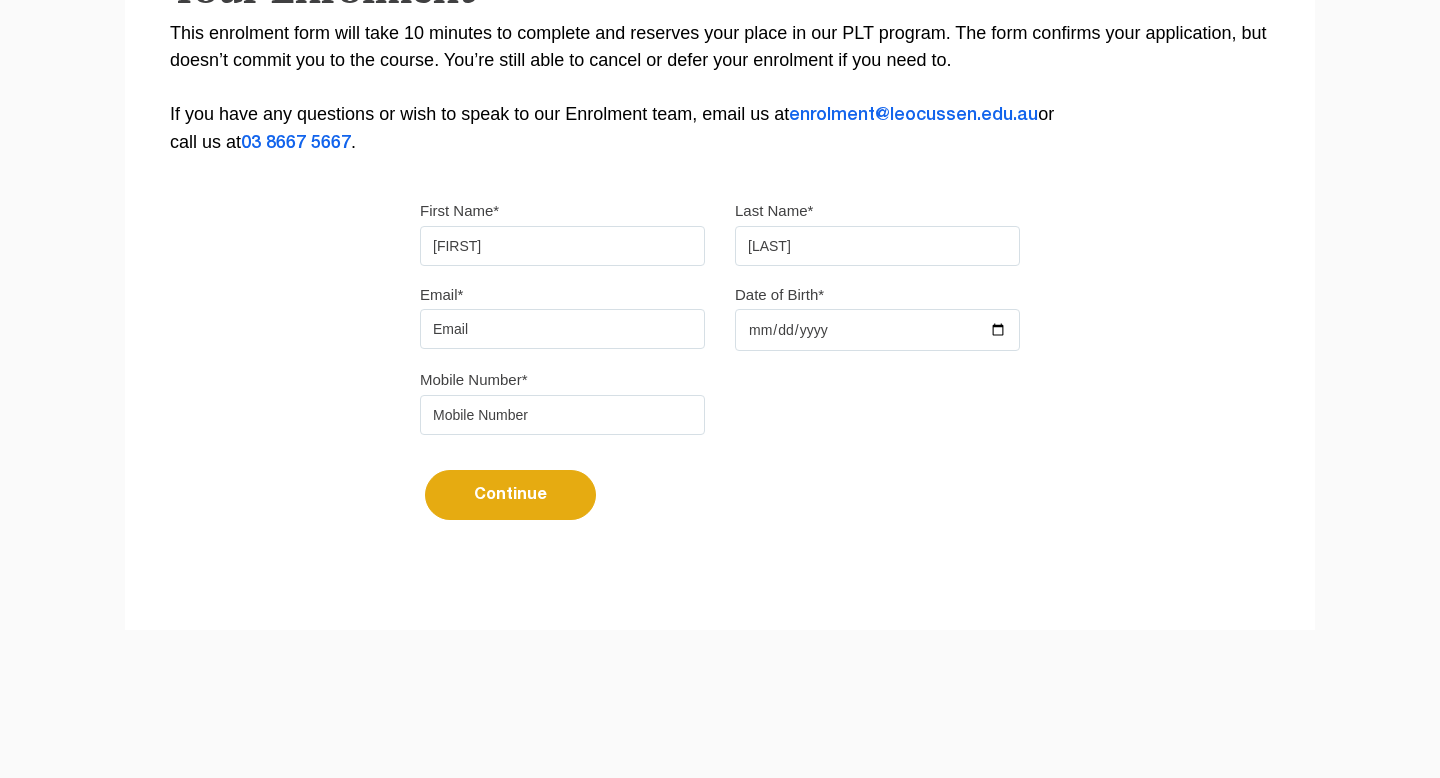 type on "[LAST]" 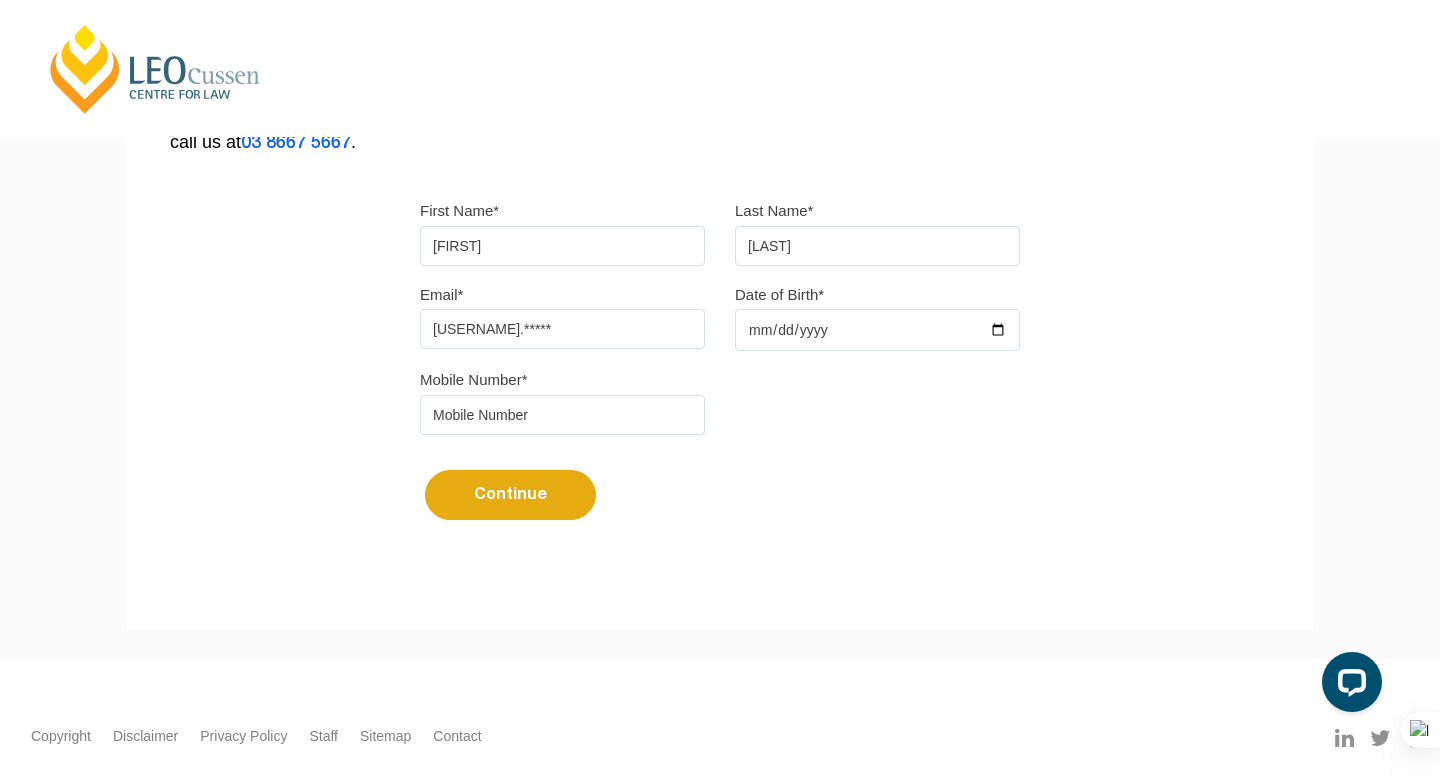 scroll, scrollTop: 0, scrollLeft: 0, axis: both 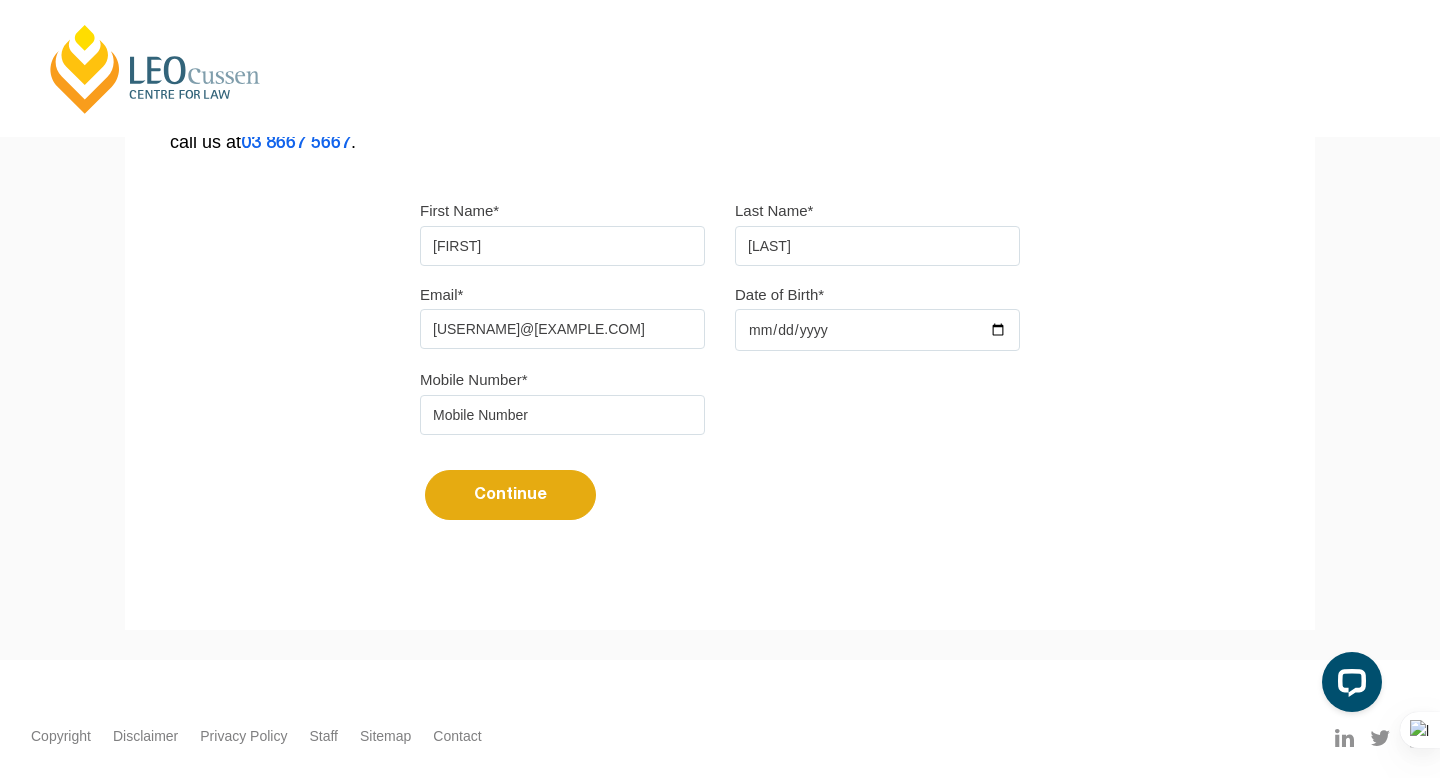 type on "[EMAIL]" 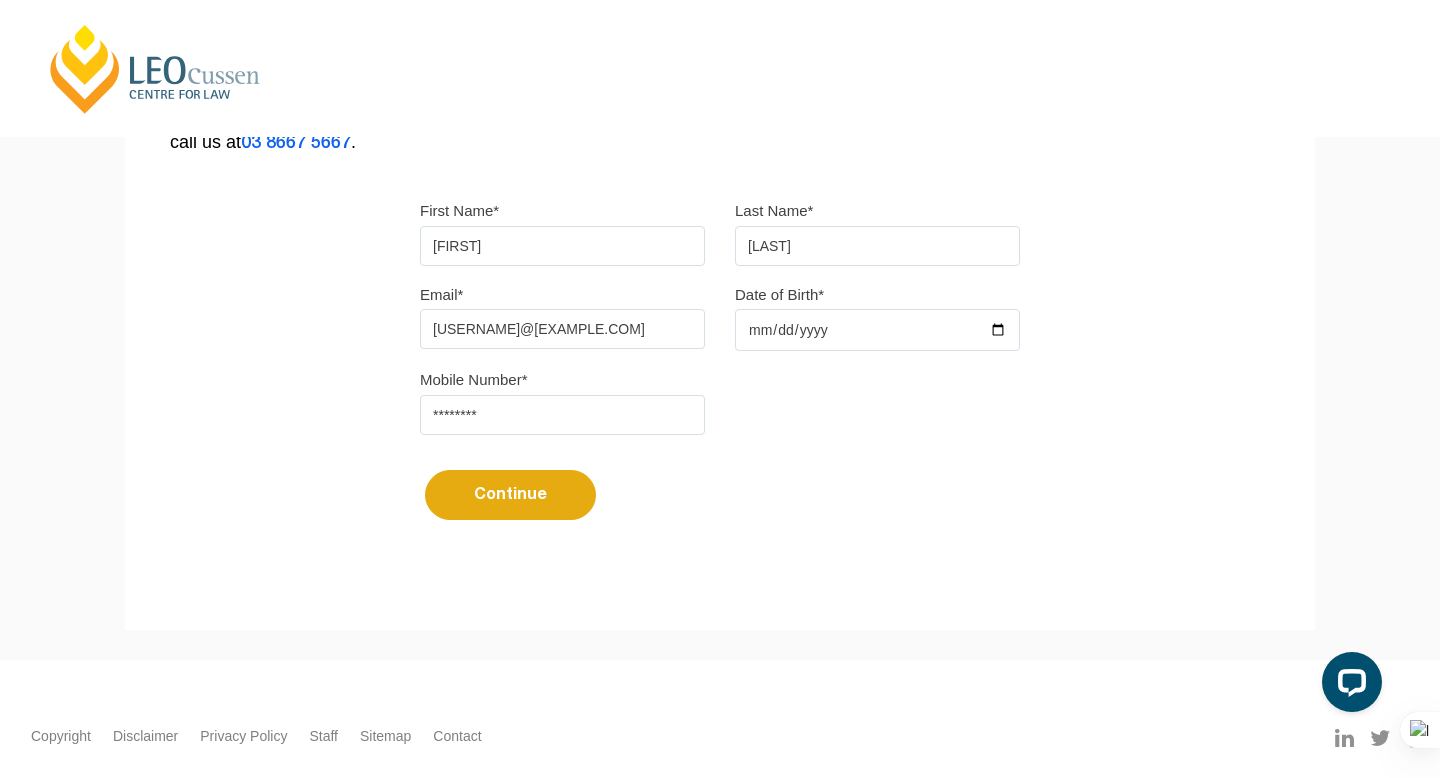type on "[PHONE]" 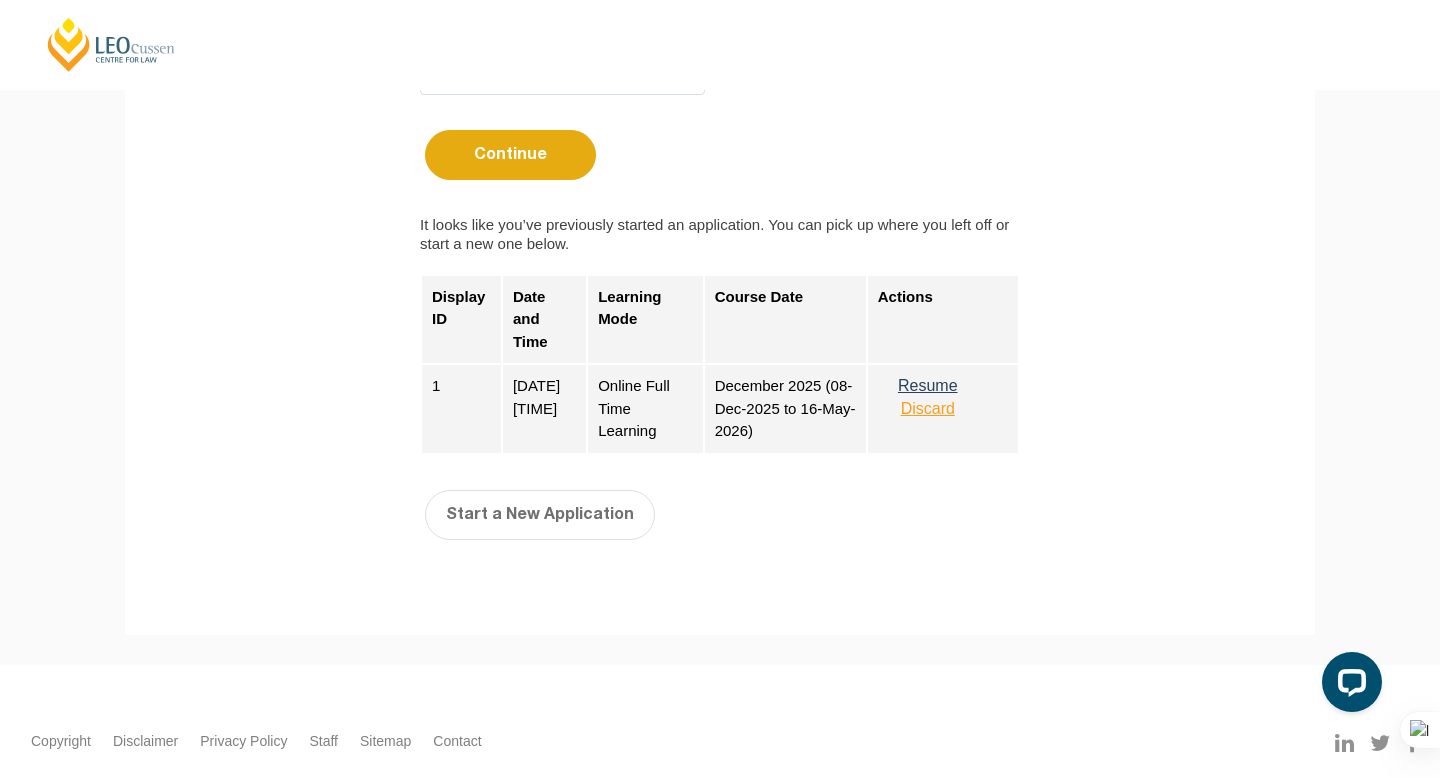 scroll, scrollTop: 829, scrollLeft: 0, axis: vertical 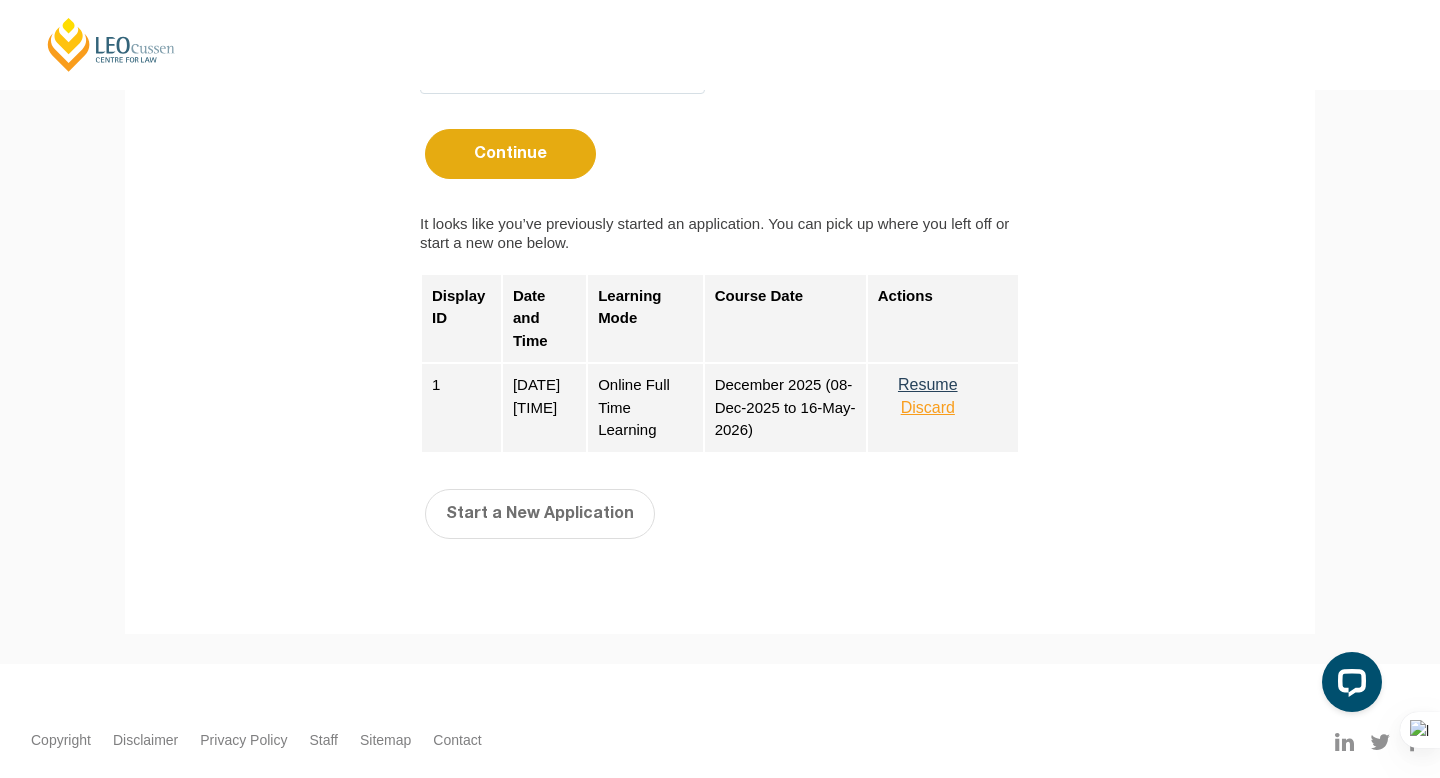 click on "Resume" at bounding box center [928, 385] 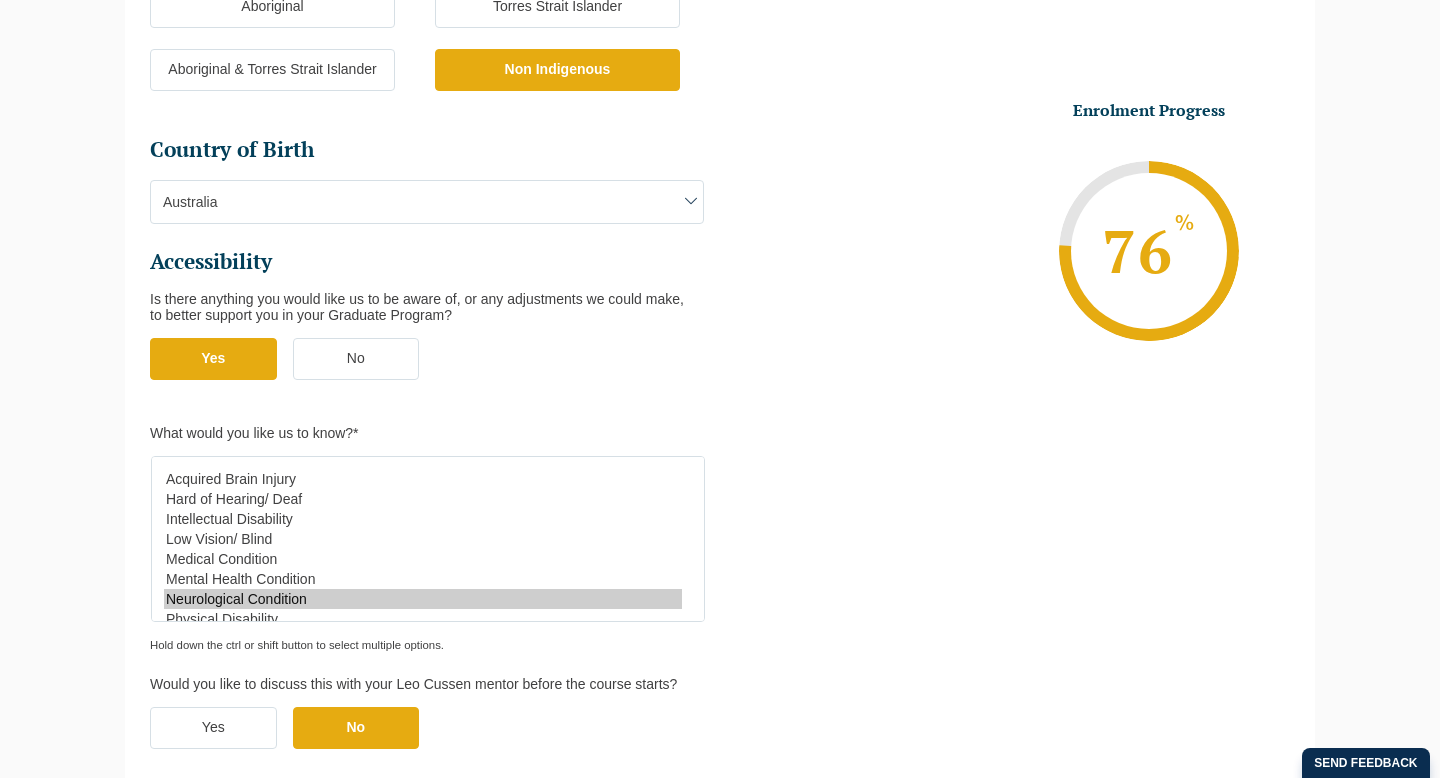 scroll, scrollTop: 0, scrollLeft: 0, axis: both 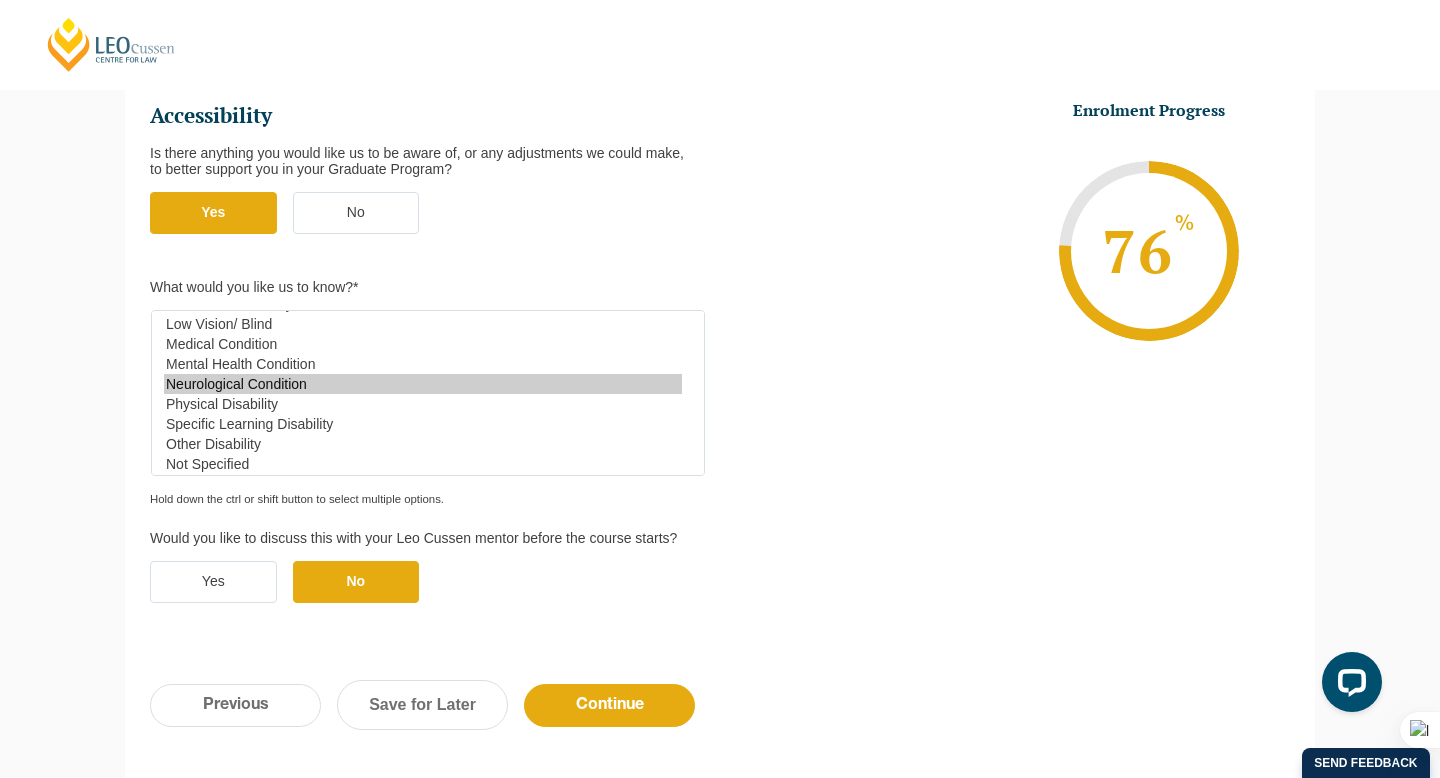 select on "Mental Health Condition" 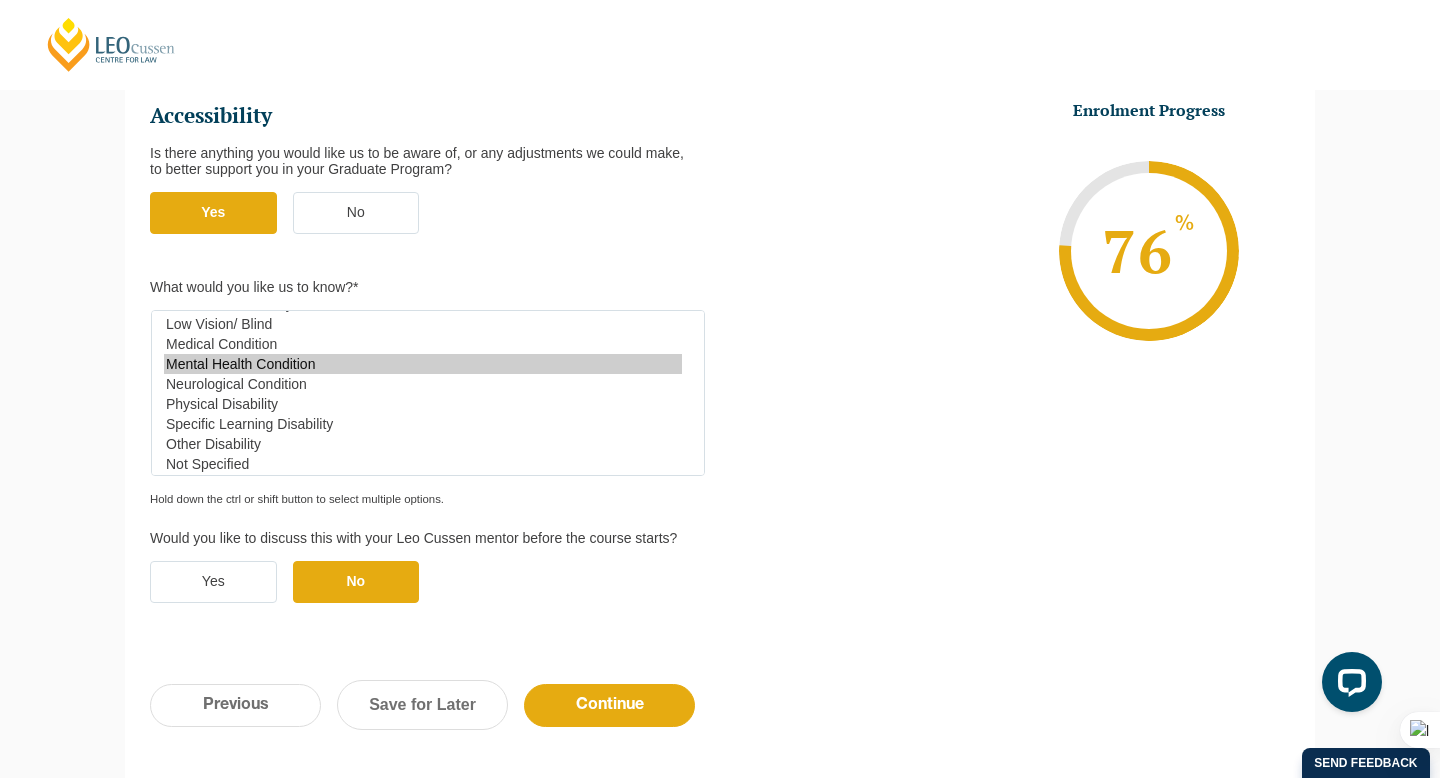click on "Mental Health Condition" at bounding box center (423, 364) 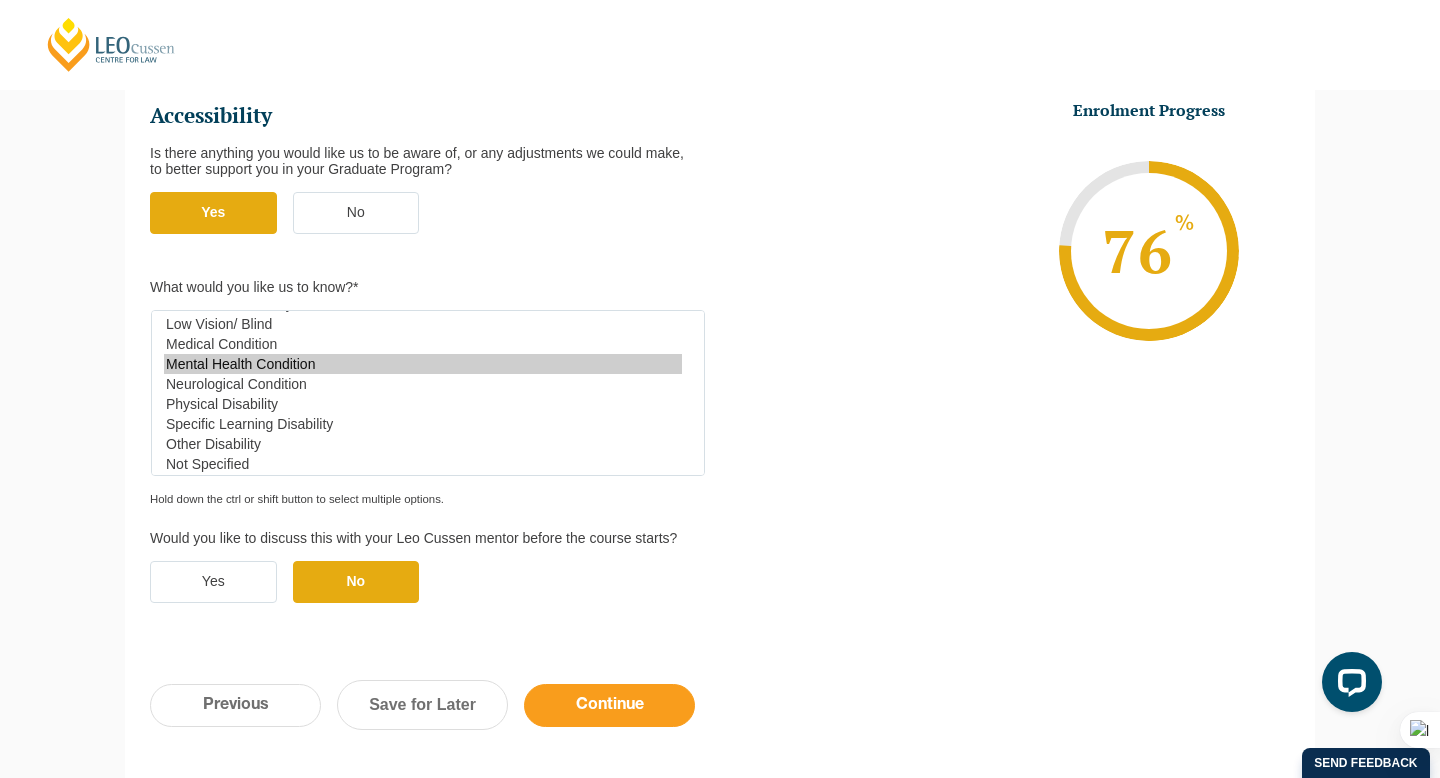 click on "Continue" at bounding box center [609, 705] 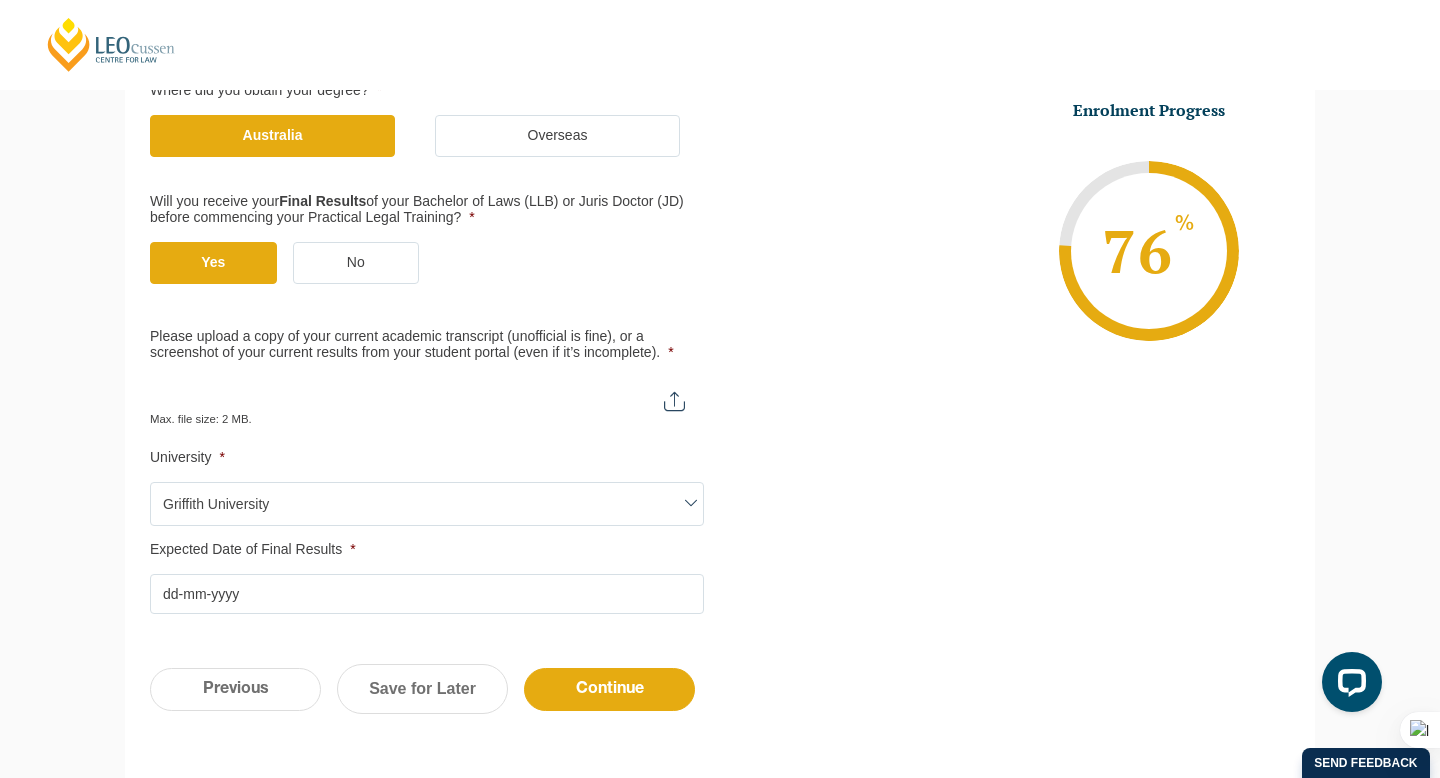 scroll, scrollTop: 0, scrollLeft: 0, axis: both 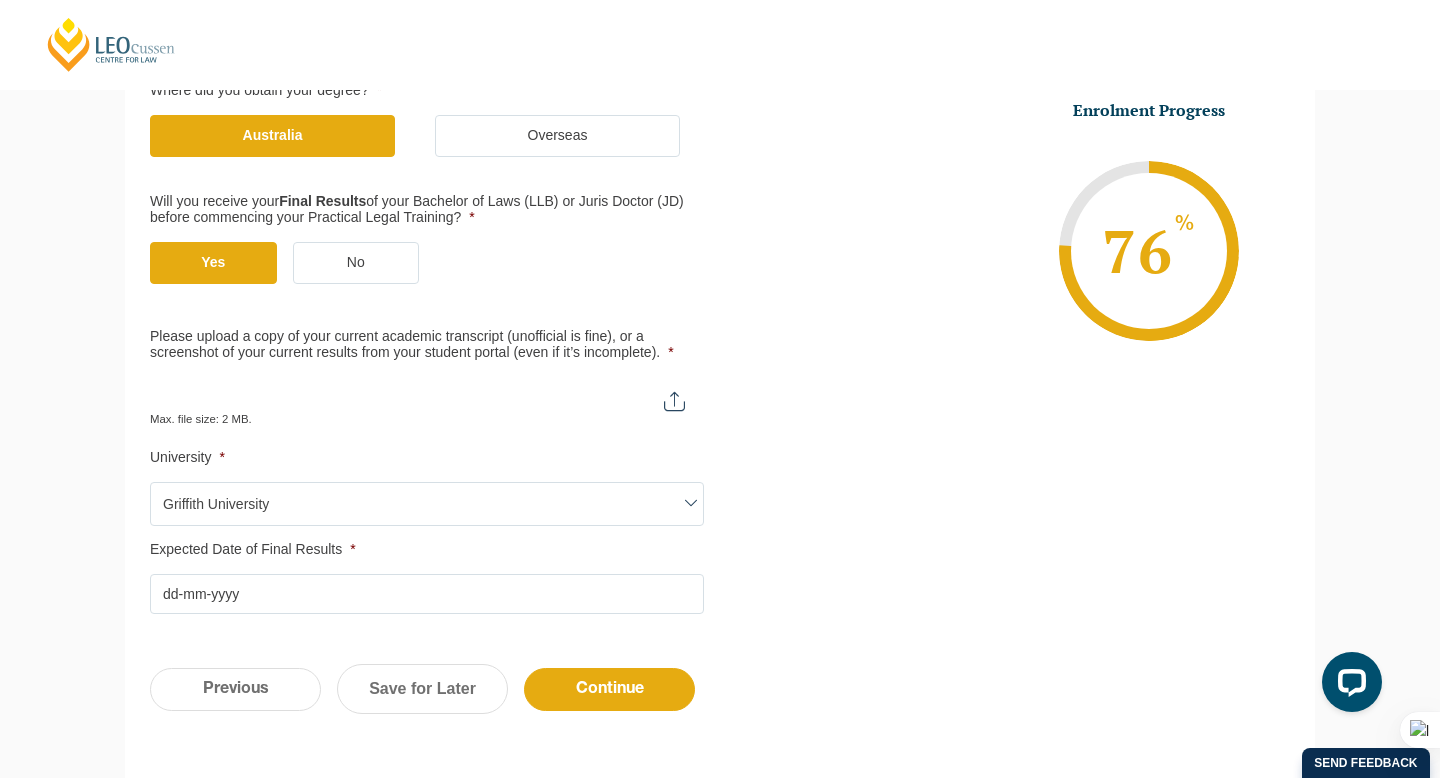 click on "Please upload a copy of your current academic transcript (unofficial is fine), or a screenshot of your current results from your student portal (even if it’s incomplete). *" at bounding box center (427, 394) 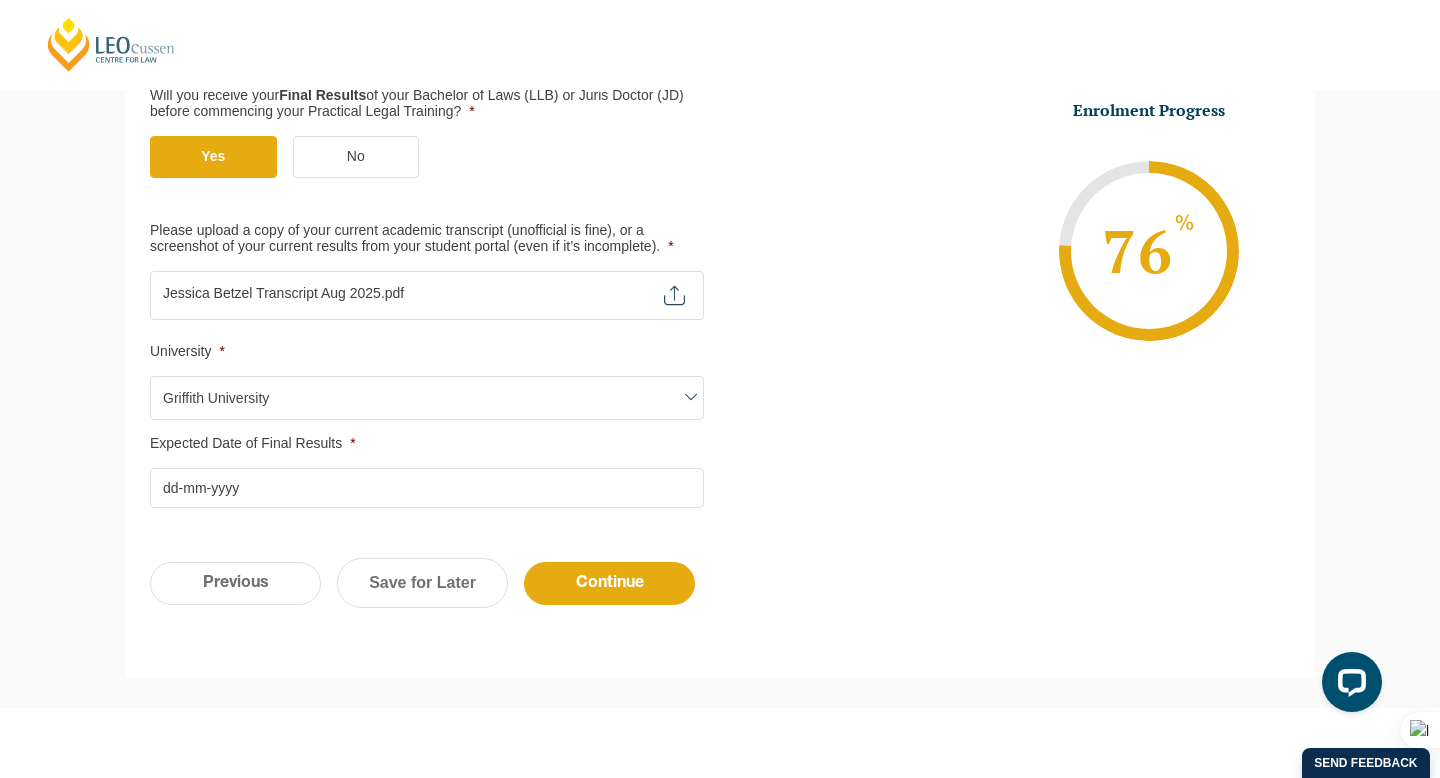 scroll, scrollTop: 531, scrollLeft: 0, axis: vertical 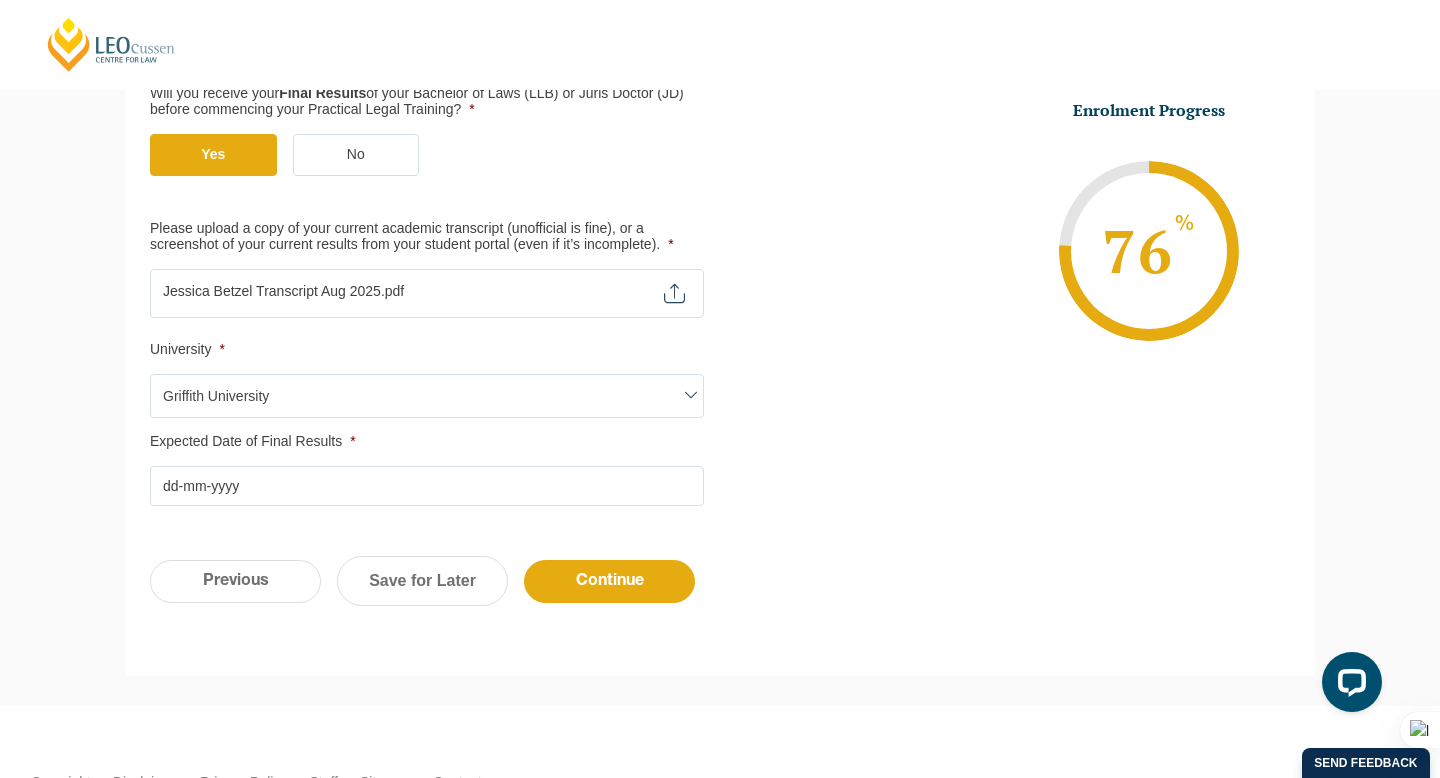 click on "Expected Date of Final Results *" at bounding box center [427, 486] 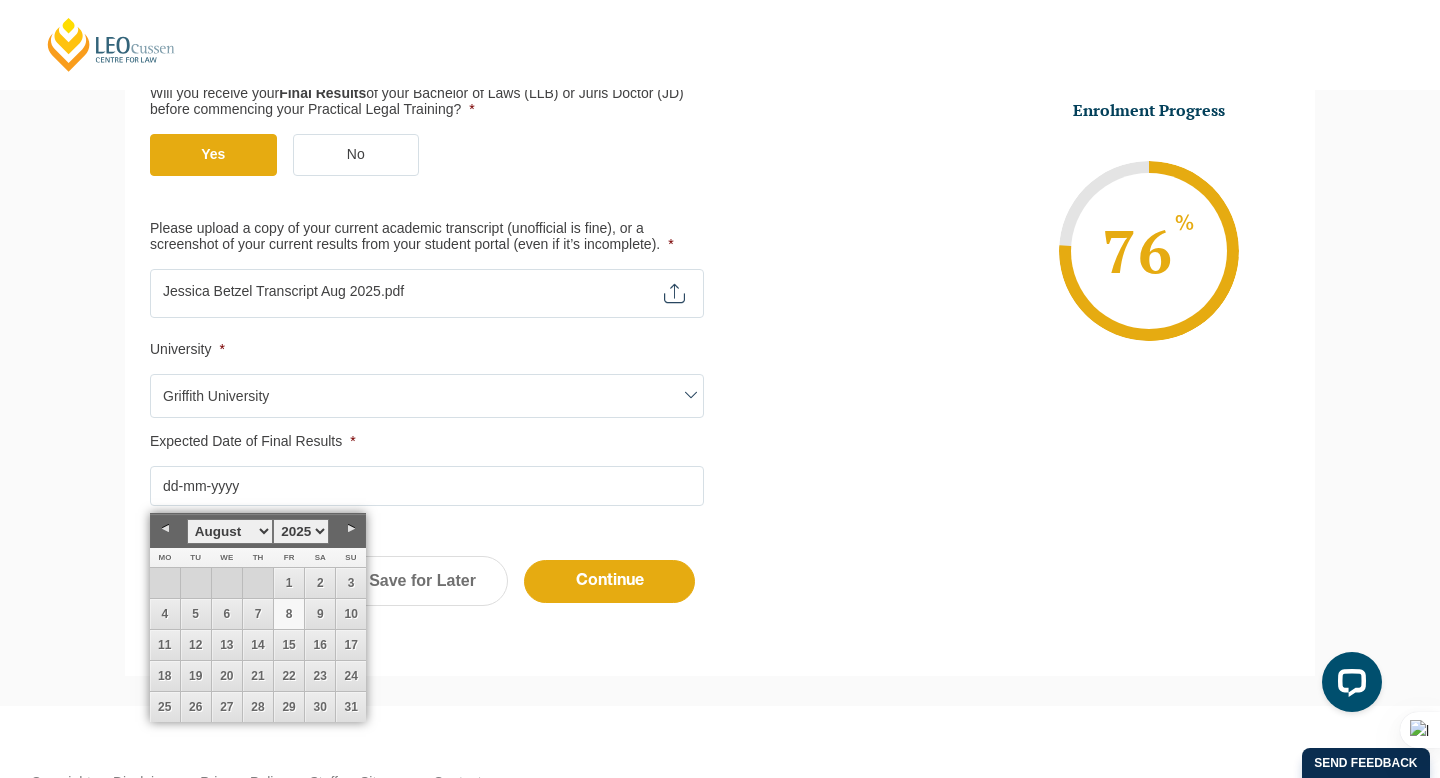 click on "January February March April May June July August September October November December" at bounding box center [230, 531] 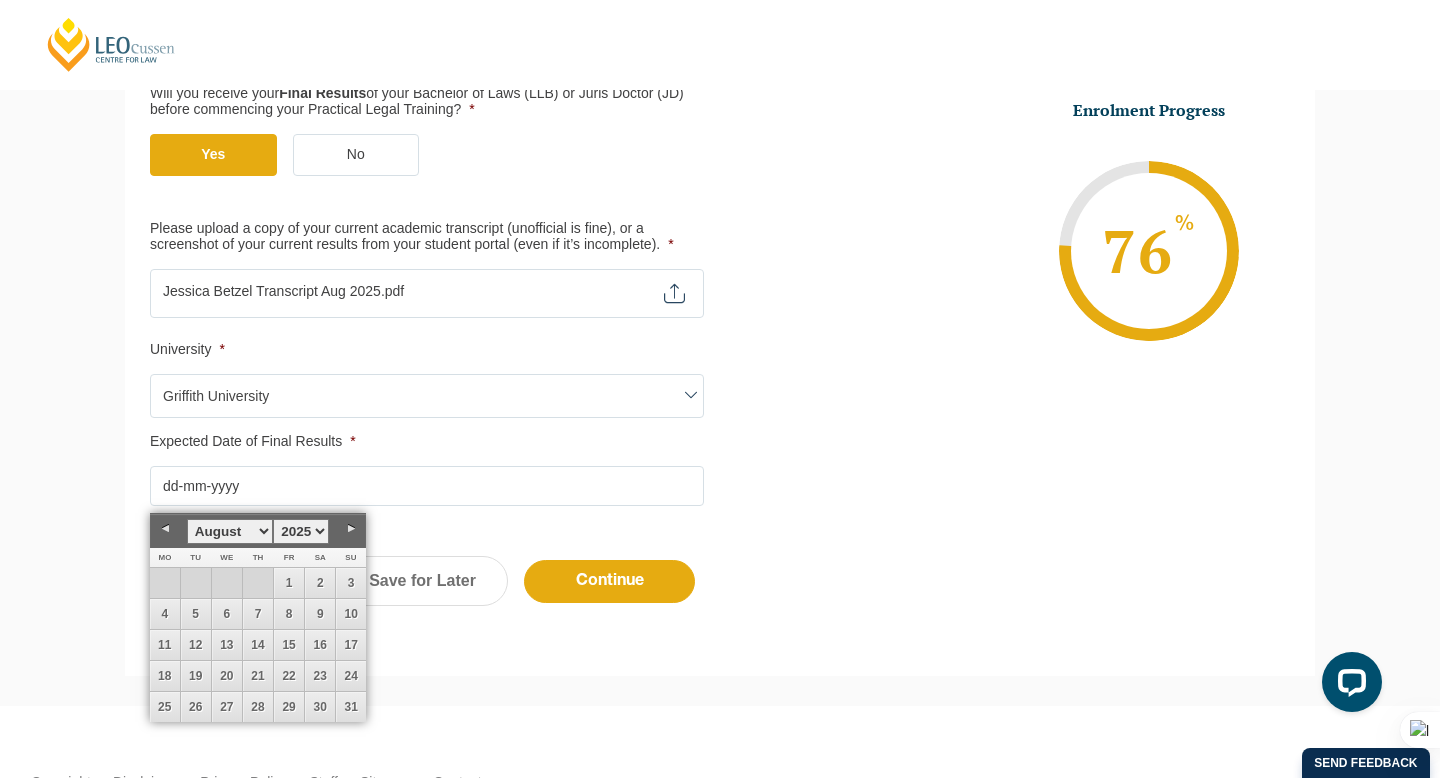 click on "January February March April May June July August September October November December" at bounding box center [230, 531] 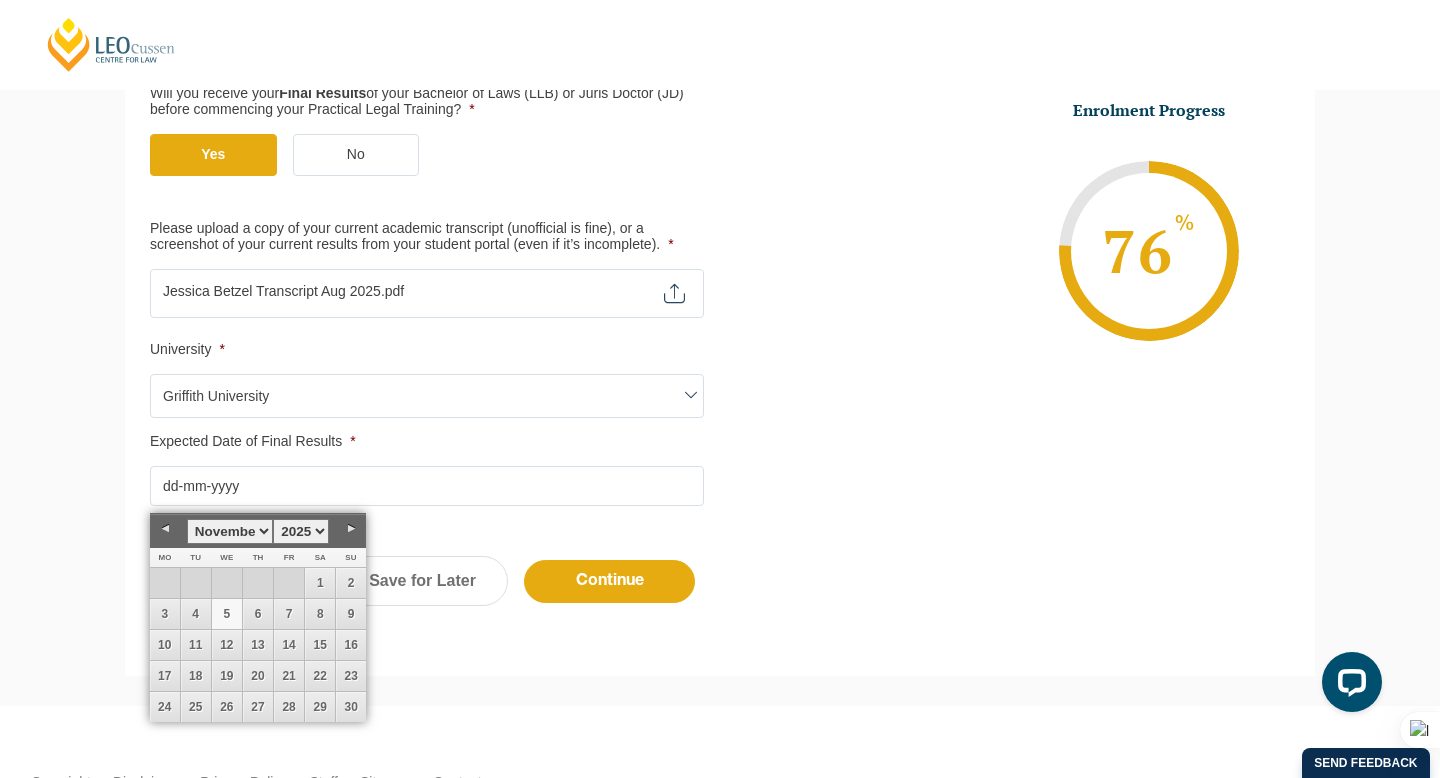 click on "5" at bounding box center [227, 614] 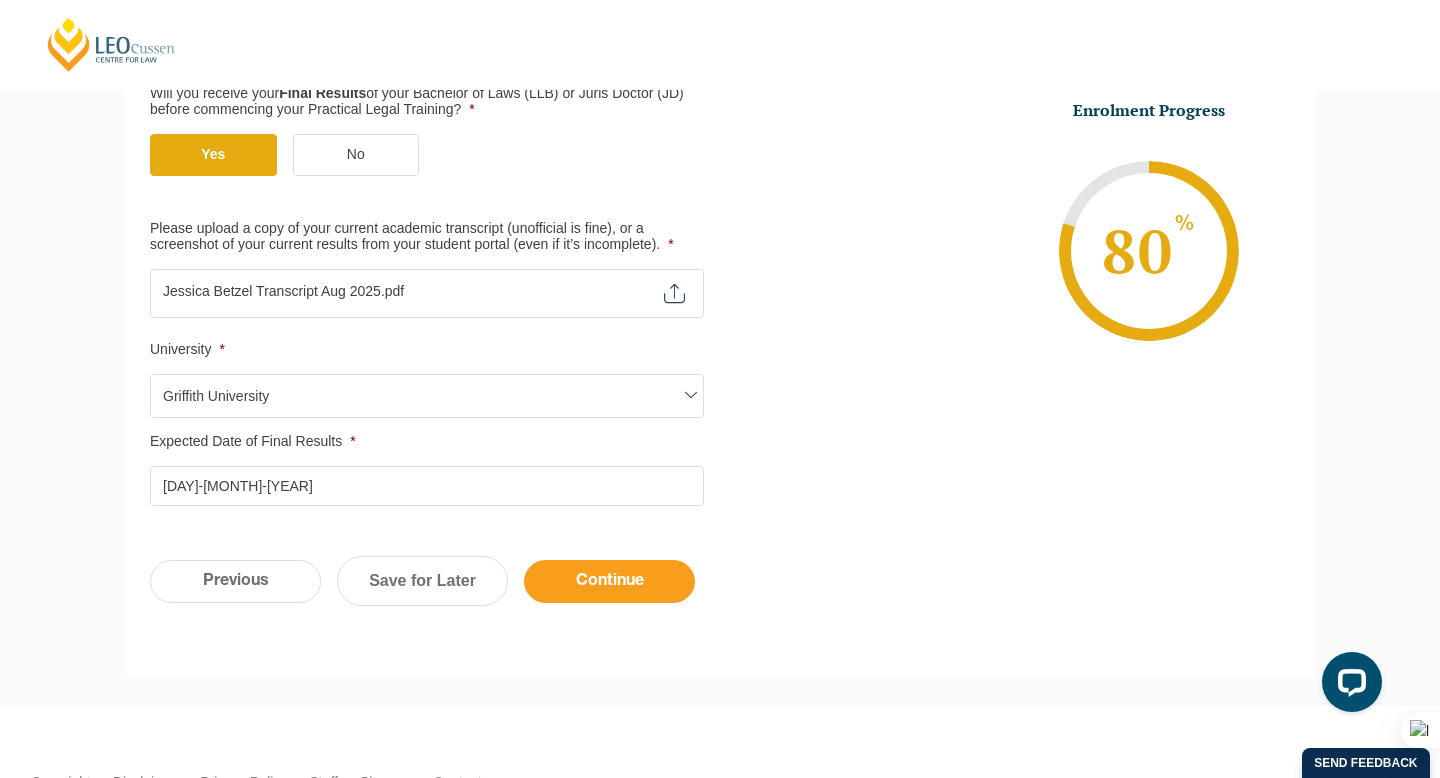 click on "Continue" at bounding box center (609, 581) 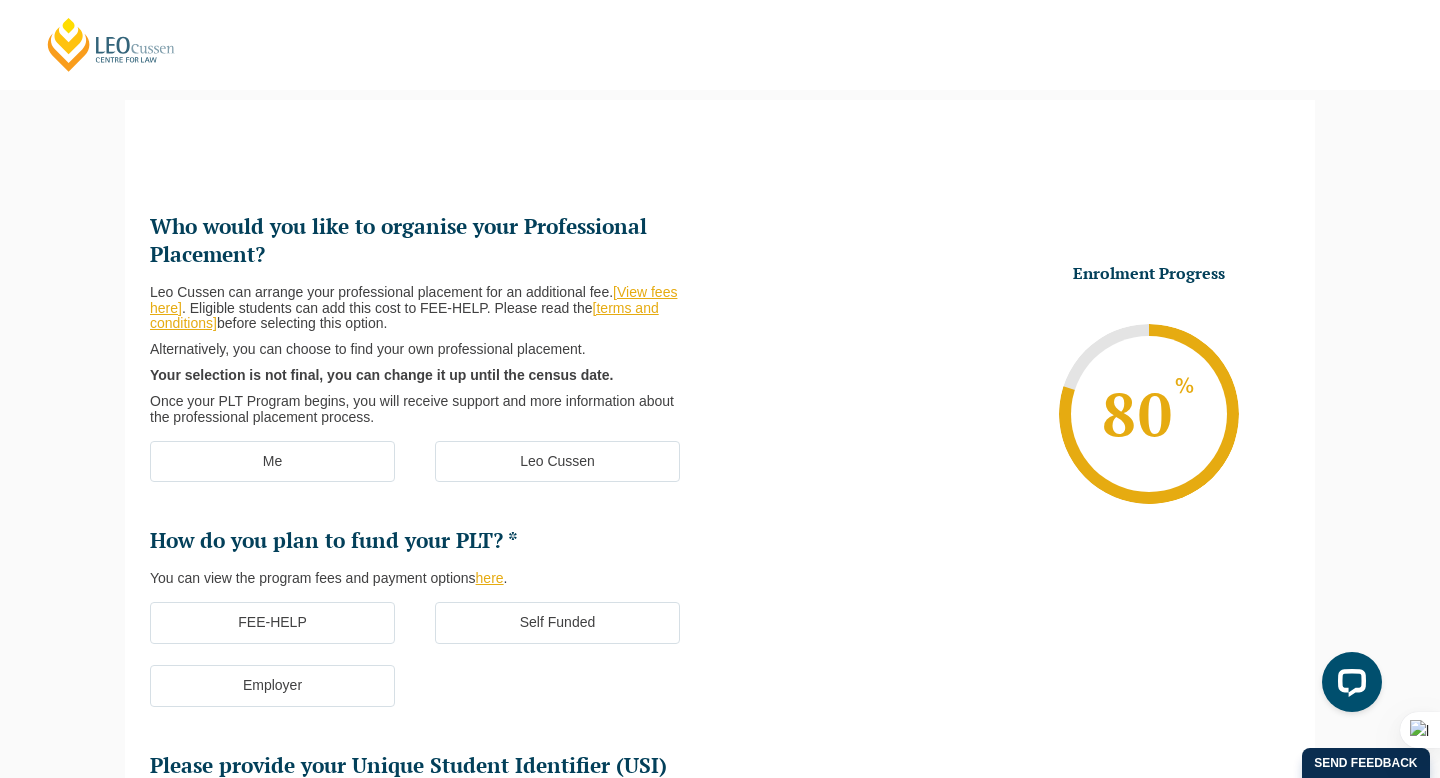 scroll, scrollTop: 0, scrollLeft: 0, axis: both 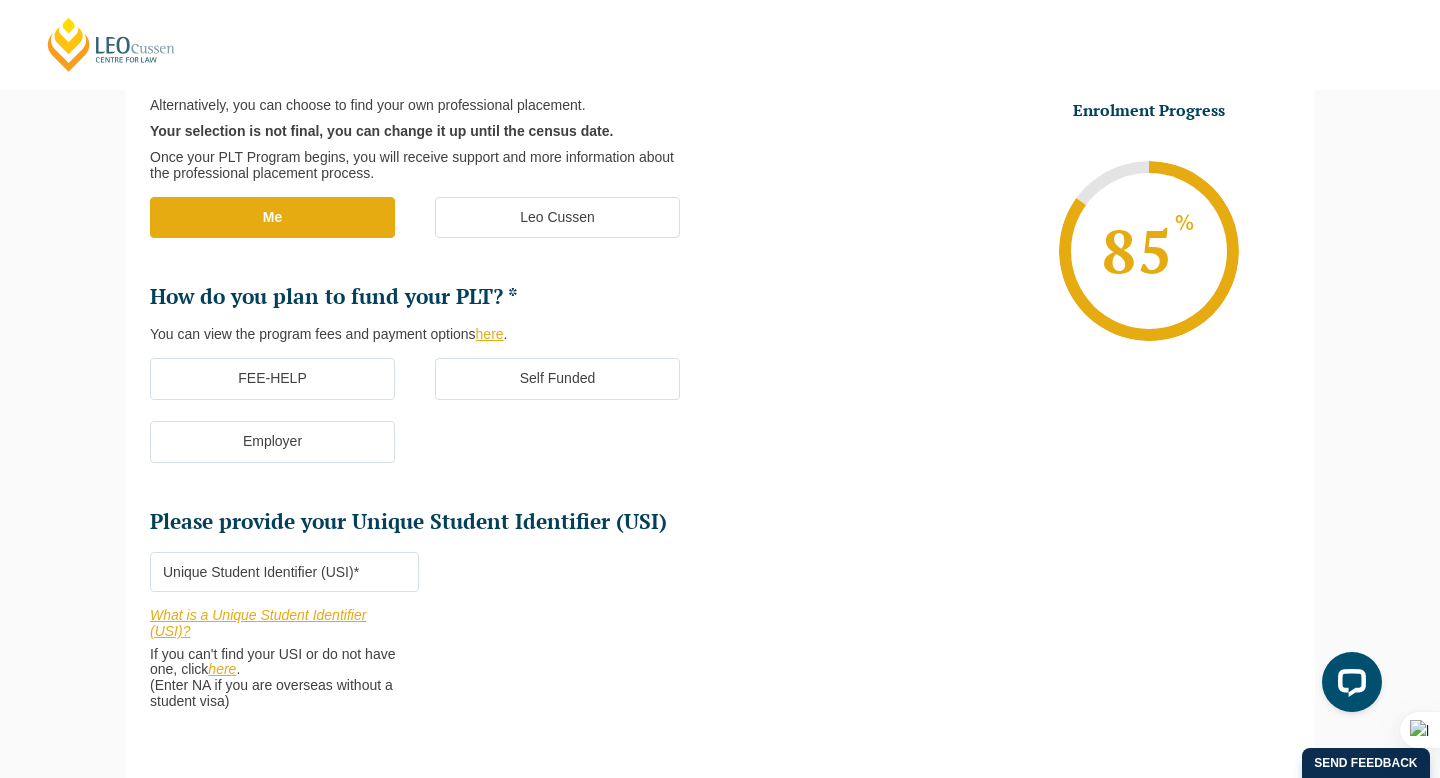 click on "FEE-HELP" at bounding box center [272, 379] 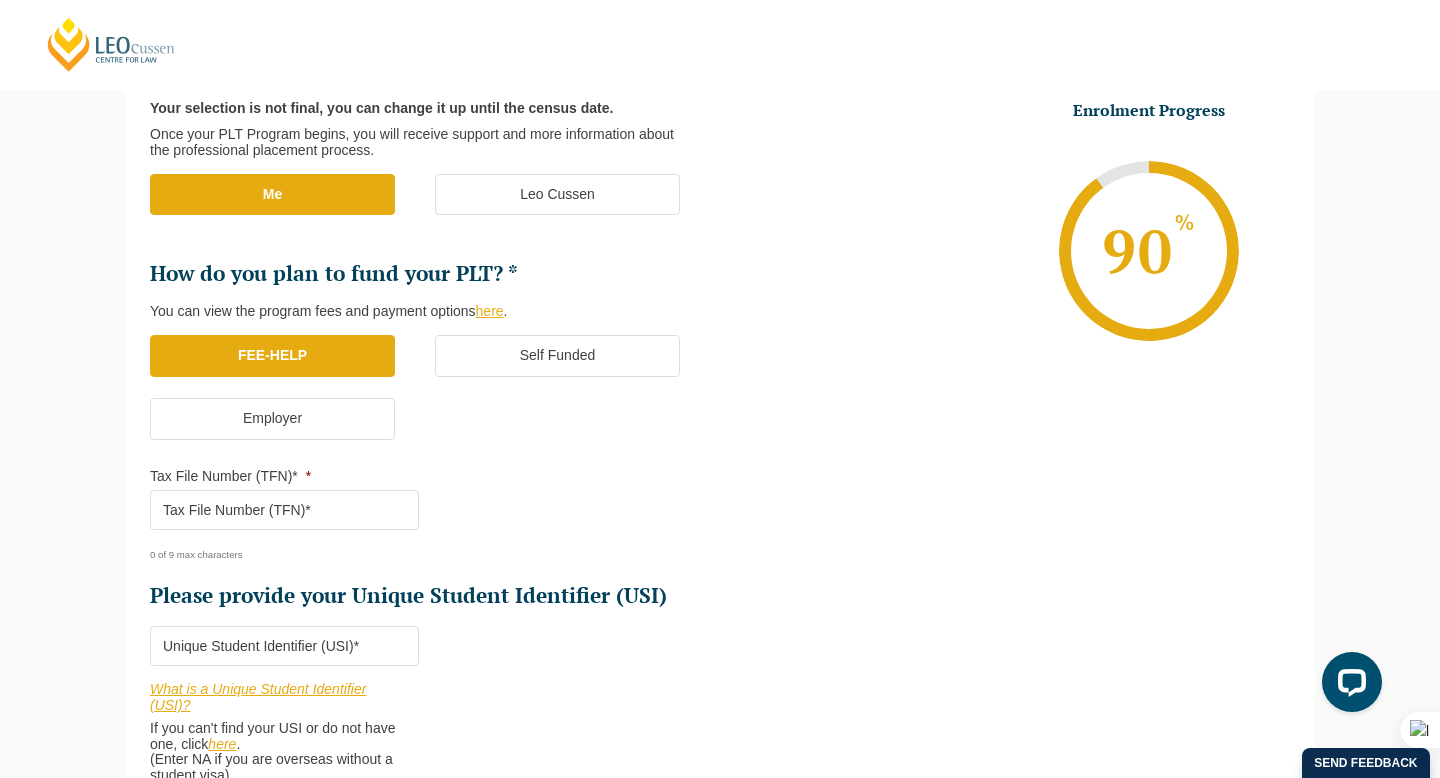 scroll, scrollTop: 445, scrollLeft: 0, axis: vertical 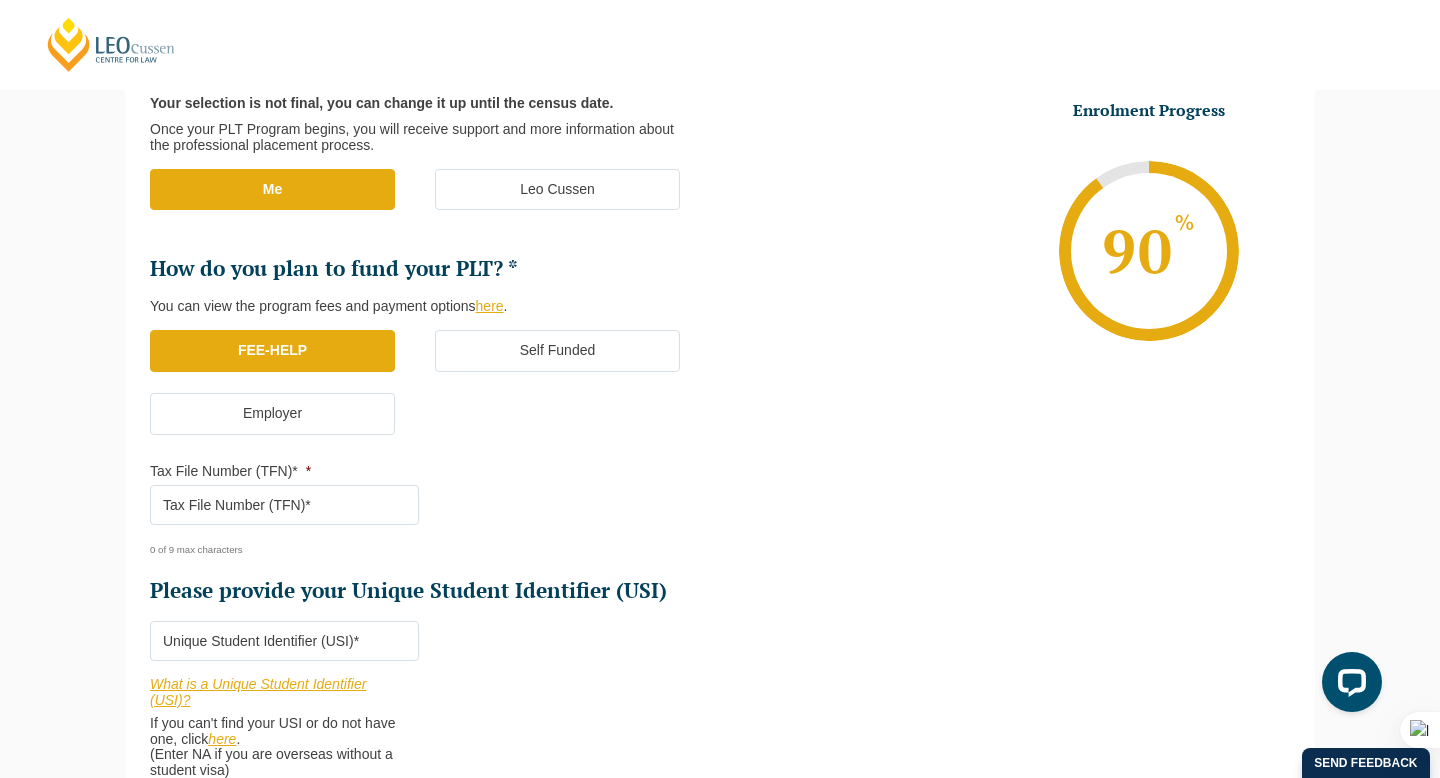 click on "Tax File Number (TFN)* *" at bounding box center (284, 505) 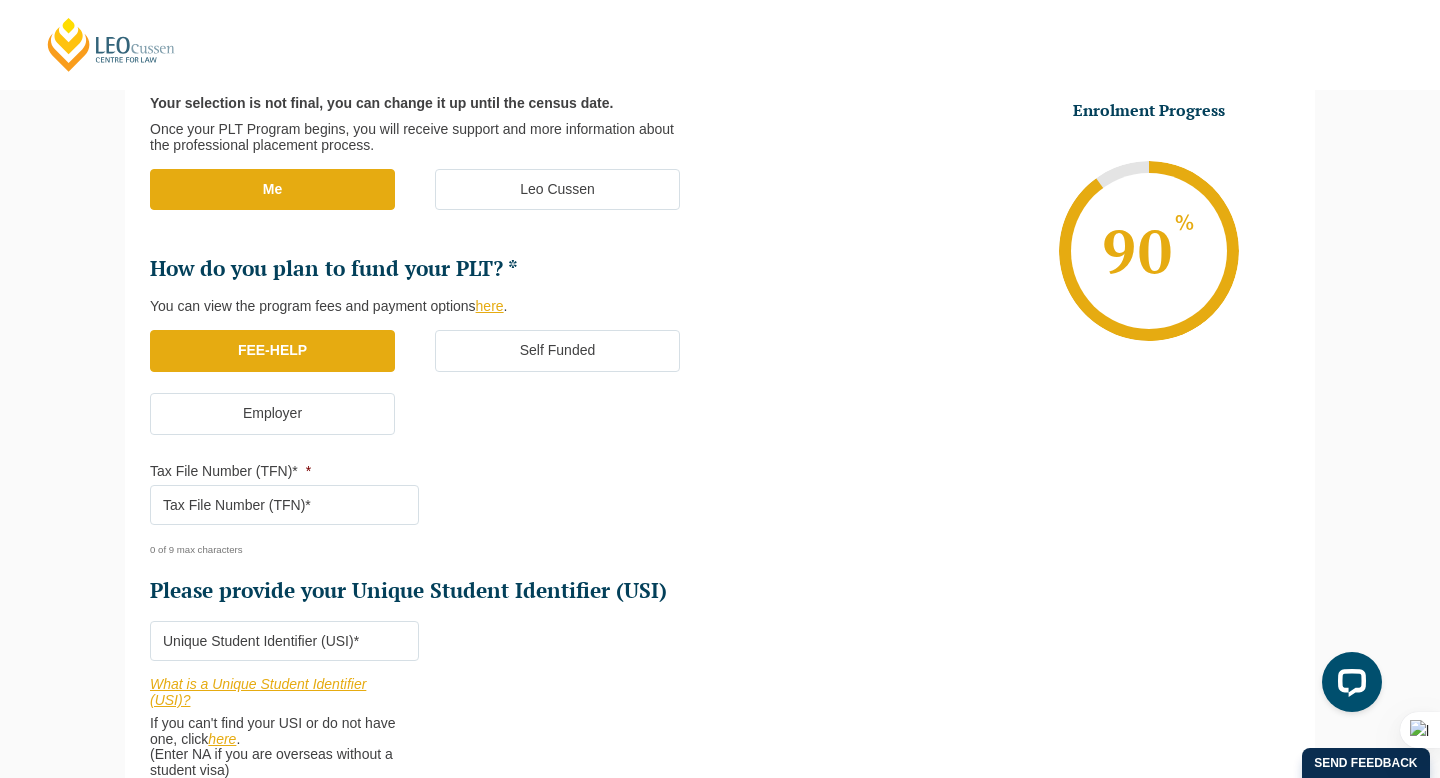 click on "Tax File Number (TFN)* *" at bounding box center (284, 505) 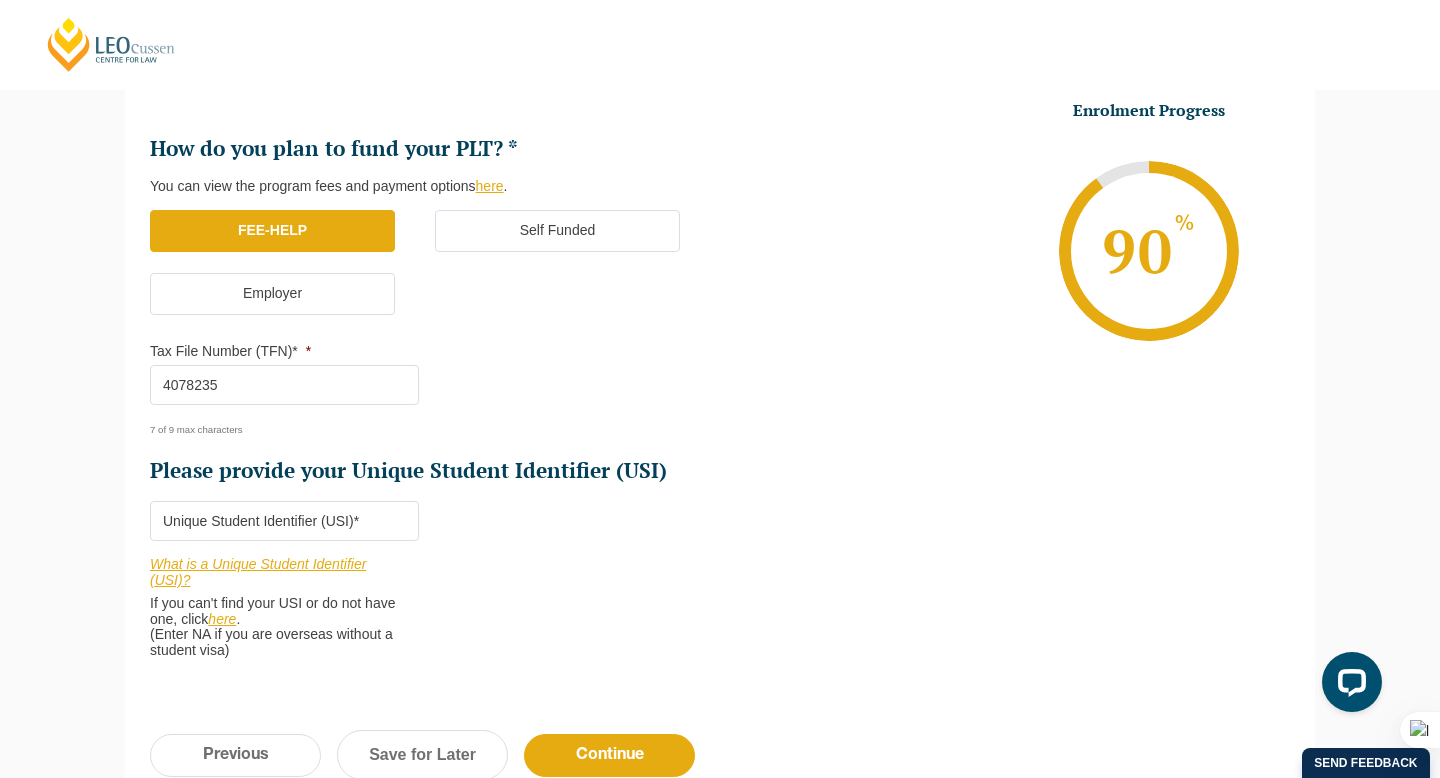 scroll, scrollTop: 636, scrollLeft: 0, axis: vertical 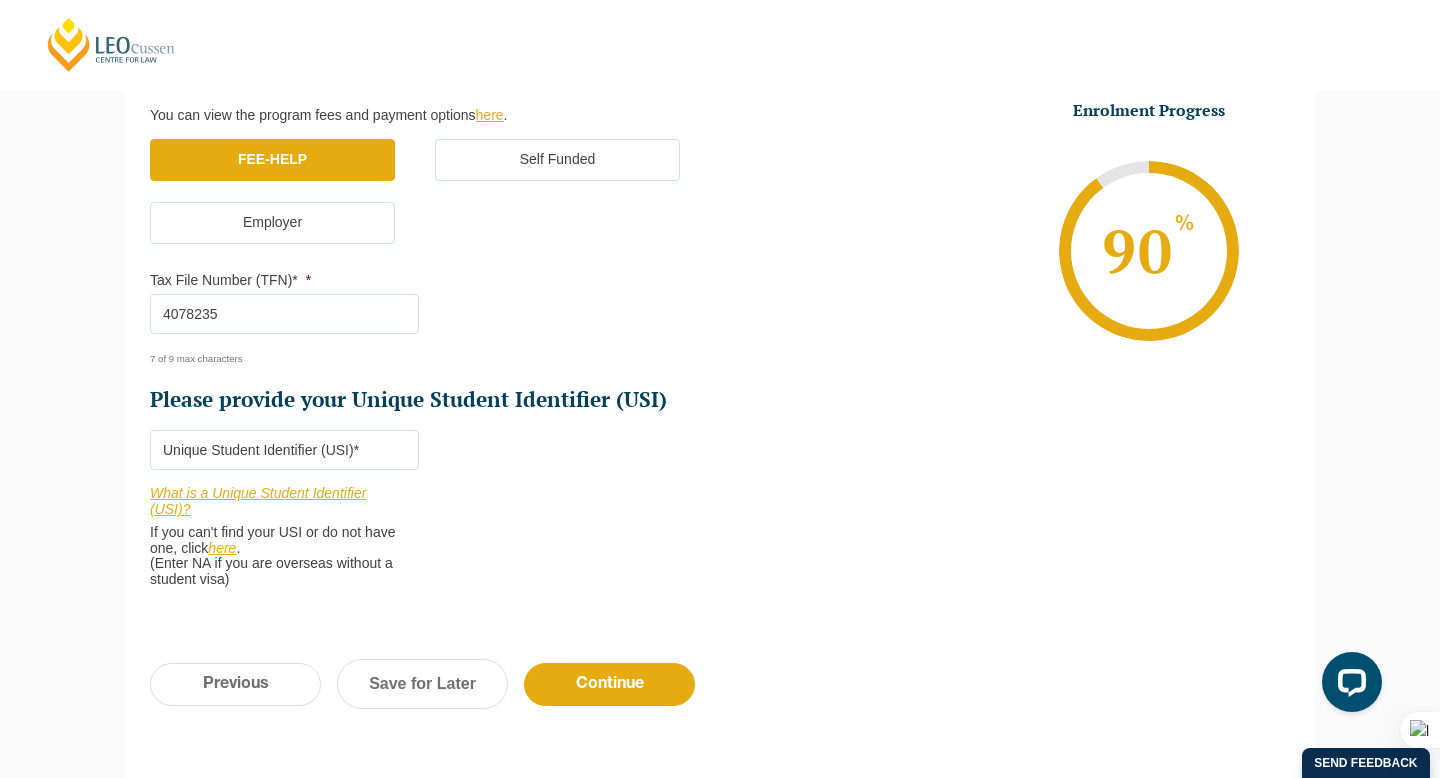 type on "4078235" 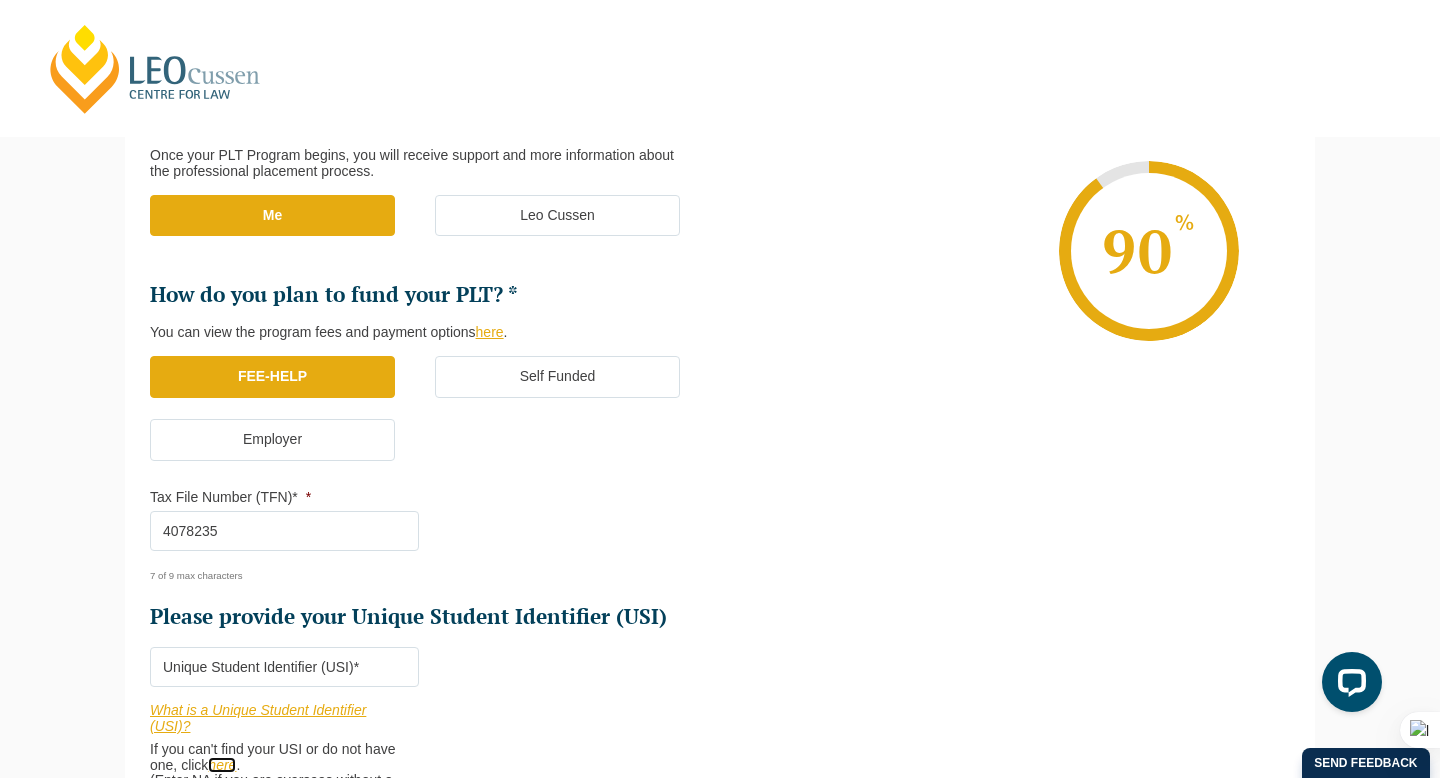 scroll, scrollTop: 375, scrollLeft: 0, axis: vertical 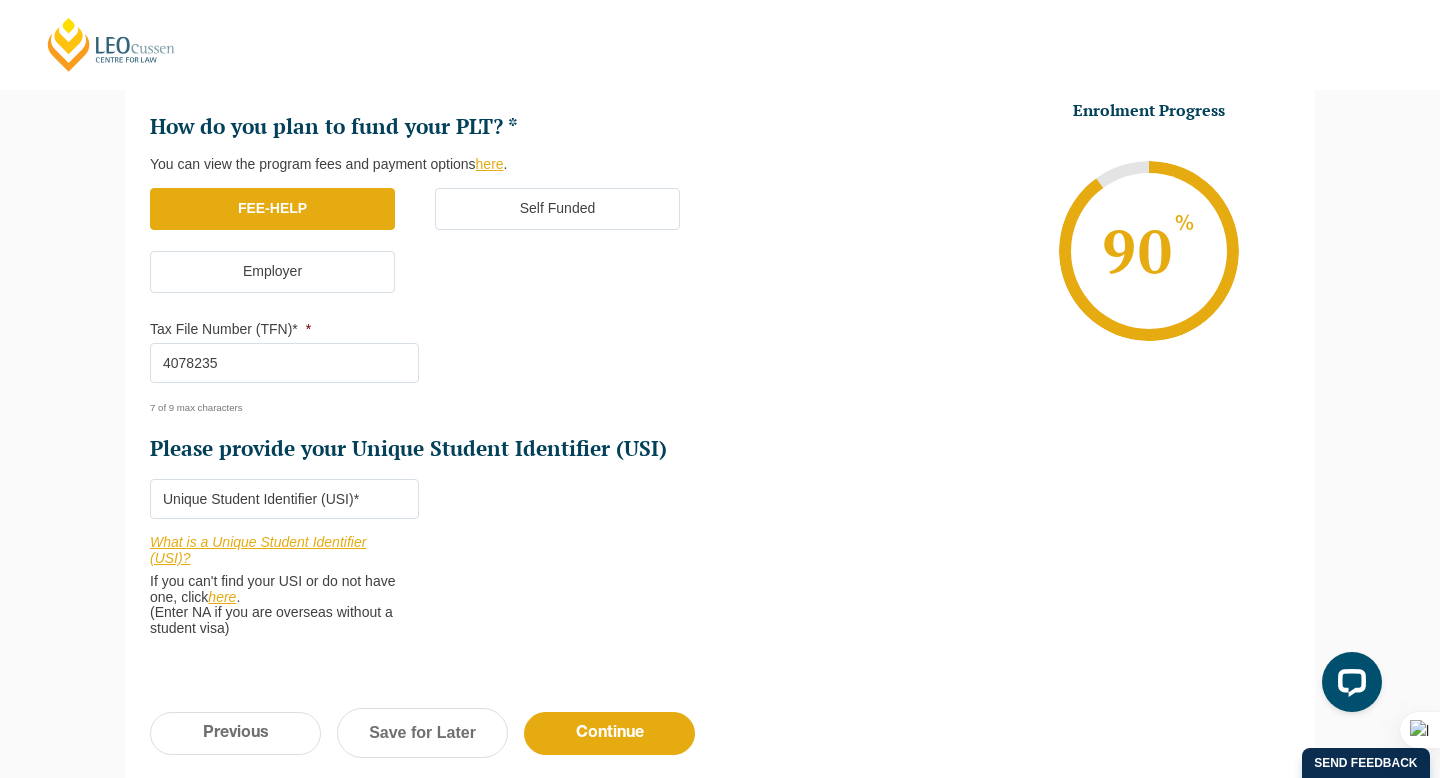click on "Please provide your Unique Student Identifier (USI) *" at bounding box center [284, 499] 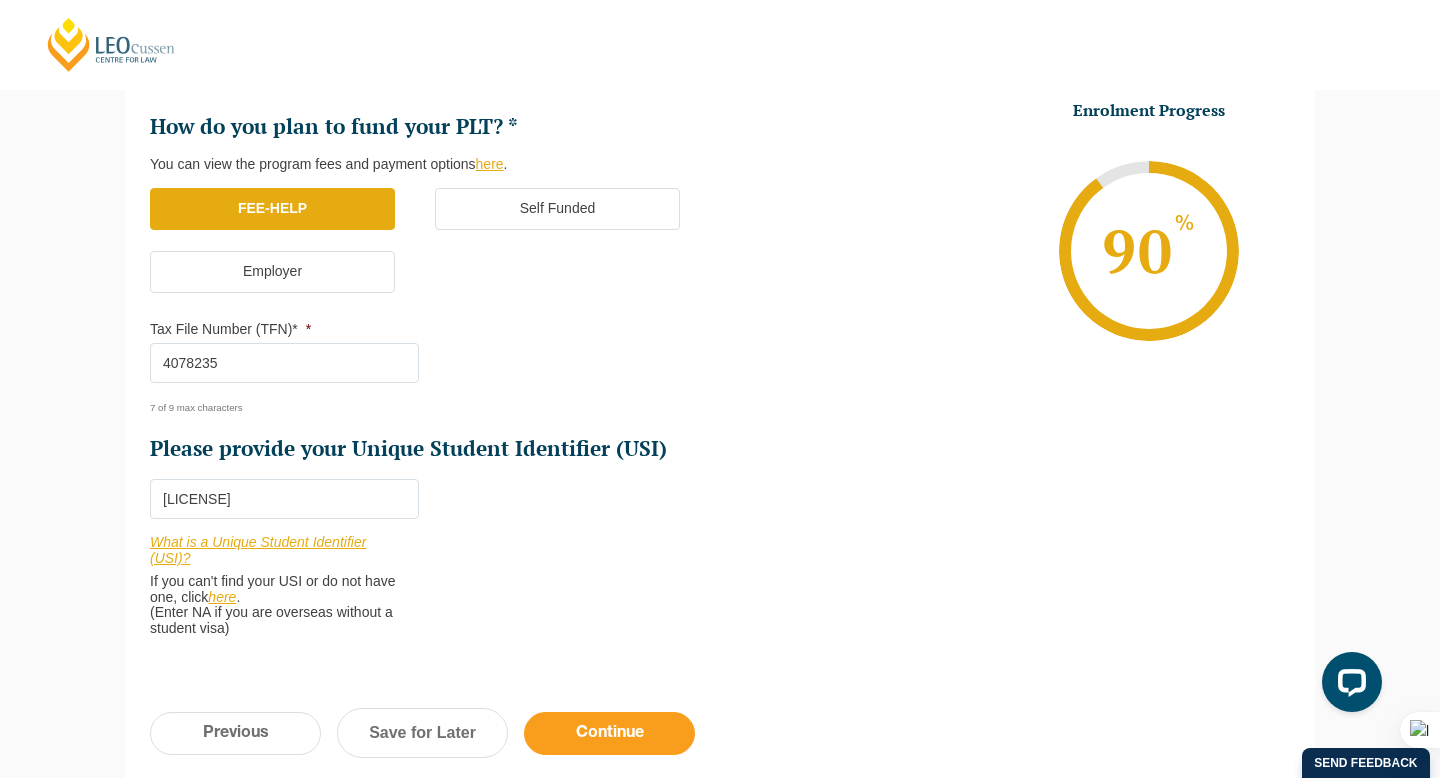 type on "[LICENSE]" 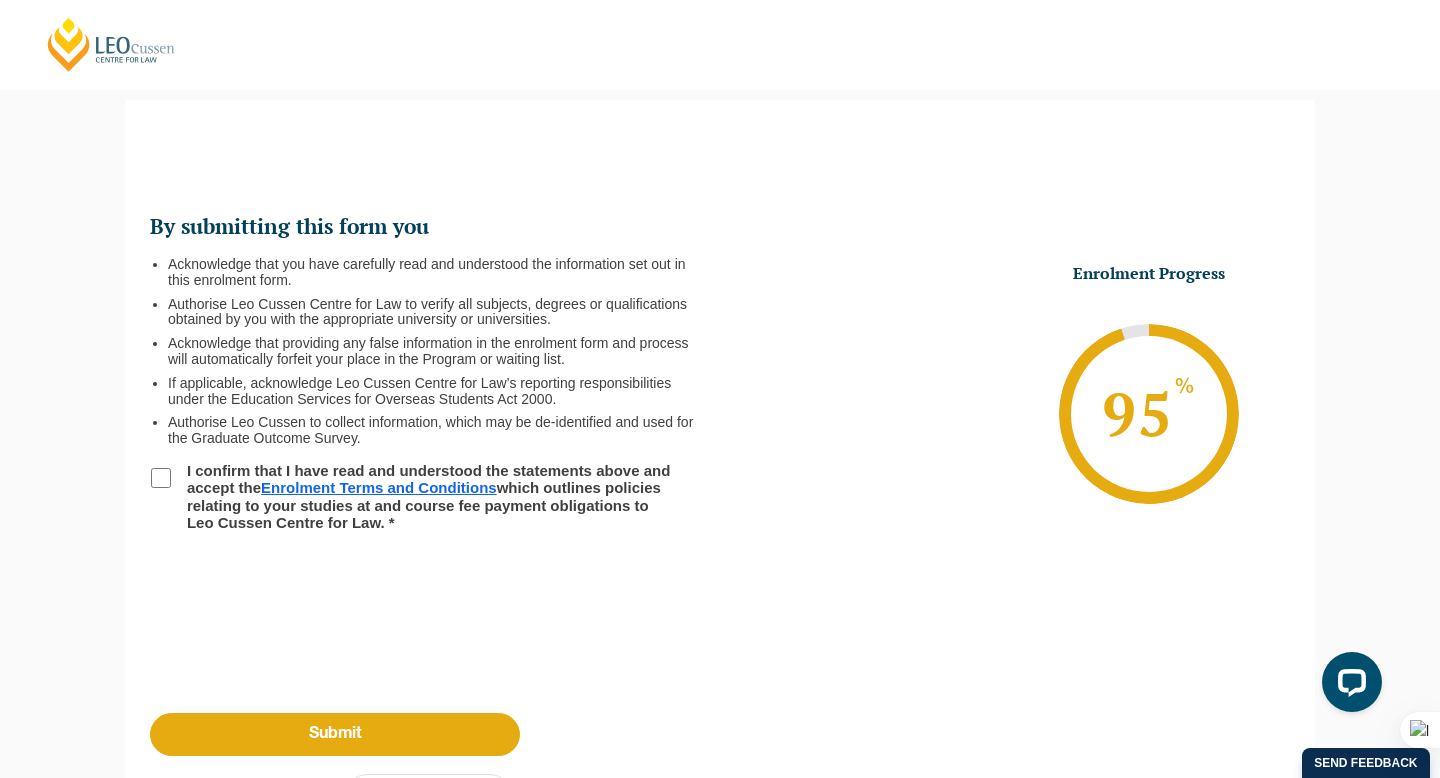 scroll, scrollTop: 0, scrollLeft: 0, axis: both 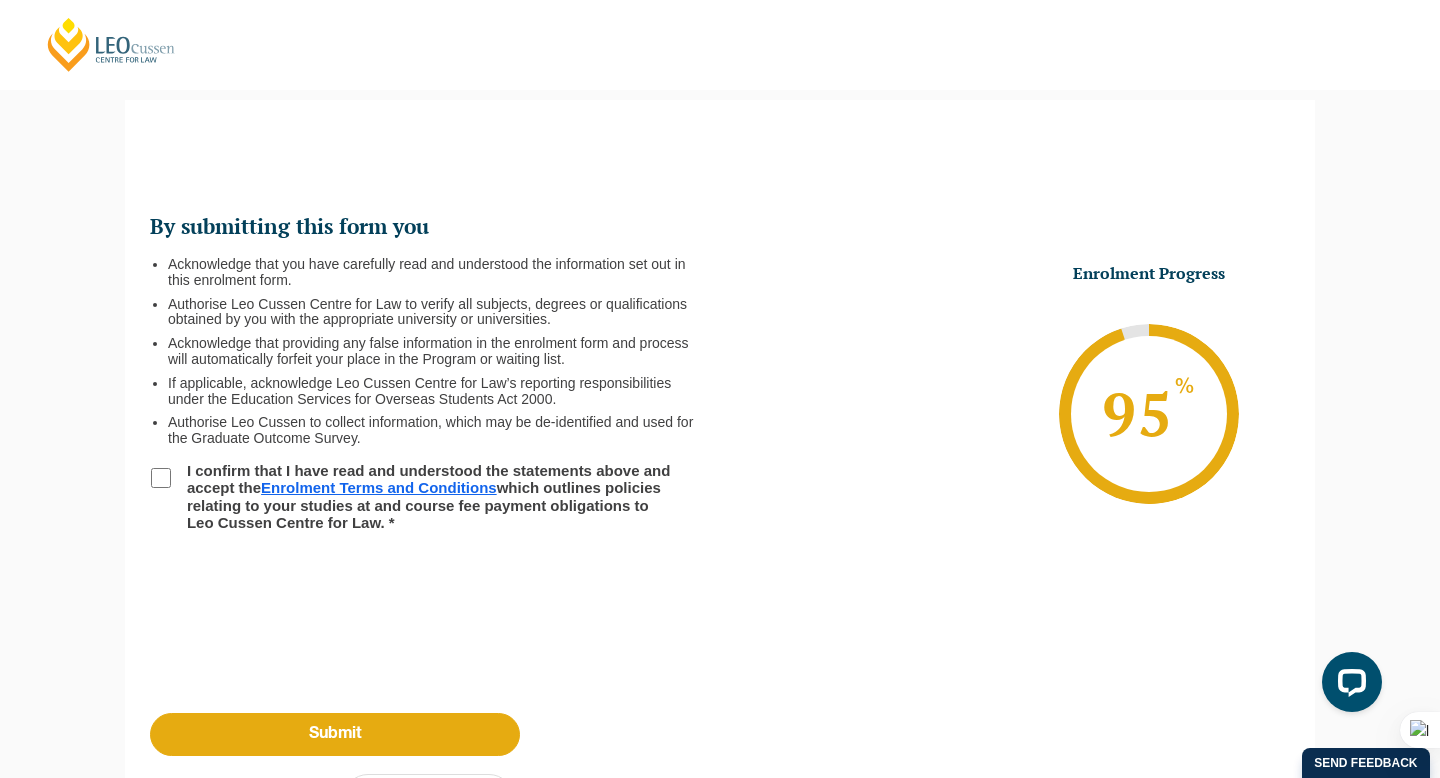 click on "I confirm that I have read and understood the statements above and accept the  Enrolment Terms and Conditions  which outlines policies relating to your studies at and course fee payment obligations to Leo Cussen Centre for Law. *" at bounding box center (161, 478) 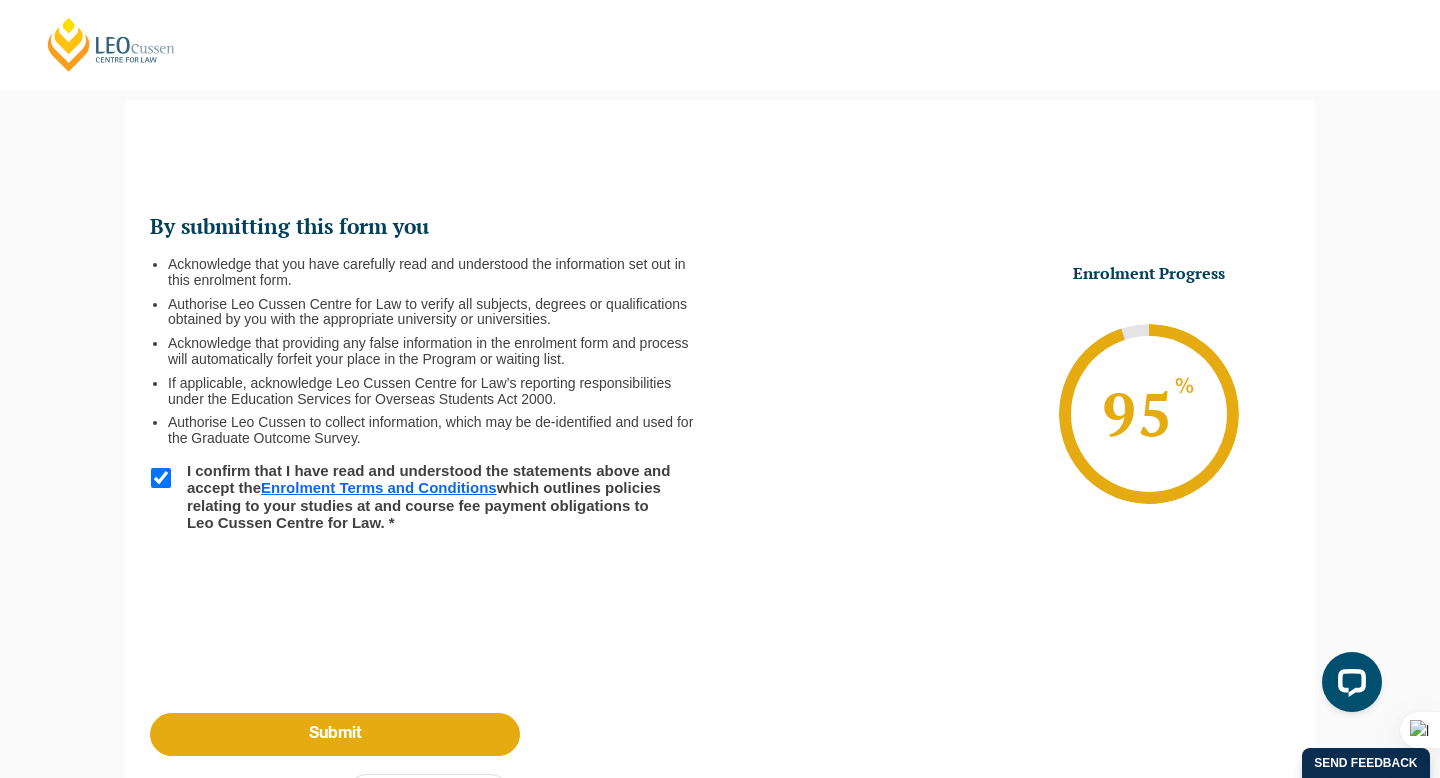 click on "I confirm that I have read and understood the statements above and accept the  Enrolment Terms and Conditions  which outlines policies relating to your studies at and course fee payment obligations to Leo Cussen Centre for Law. *" at bounding box center [161, 478] 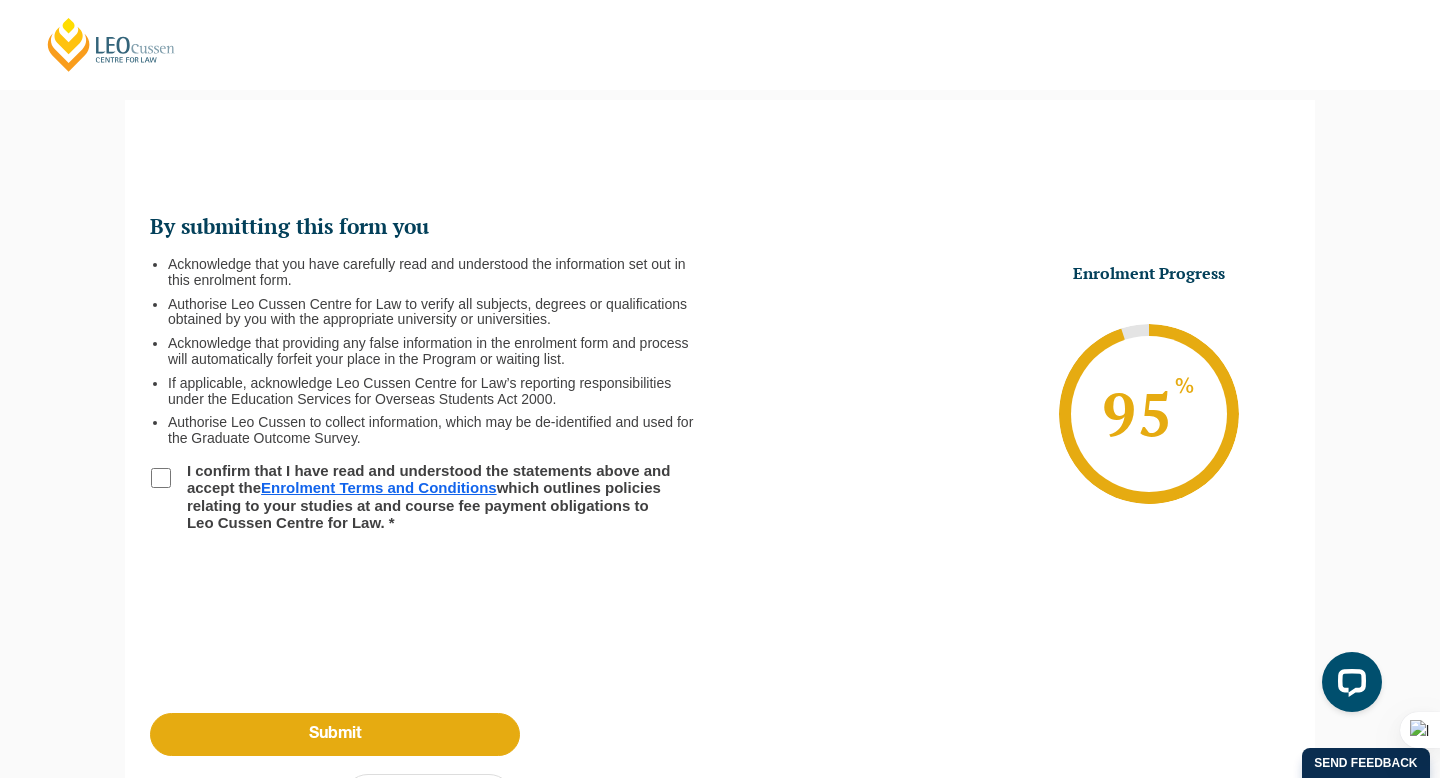 click on "I confirm that I have read and understood the statements above and accept the  Enrolment Terms and Conditions  which outlines policies relating to your studies at and course fee payment obligations to Leo Cussen Centre for Law. *" at bounding box center [161, 478] 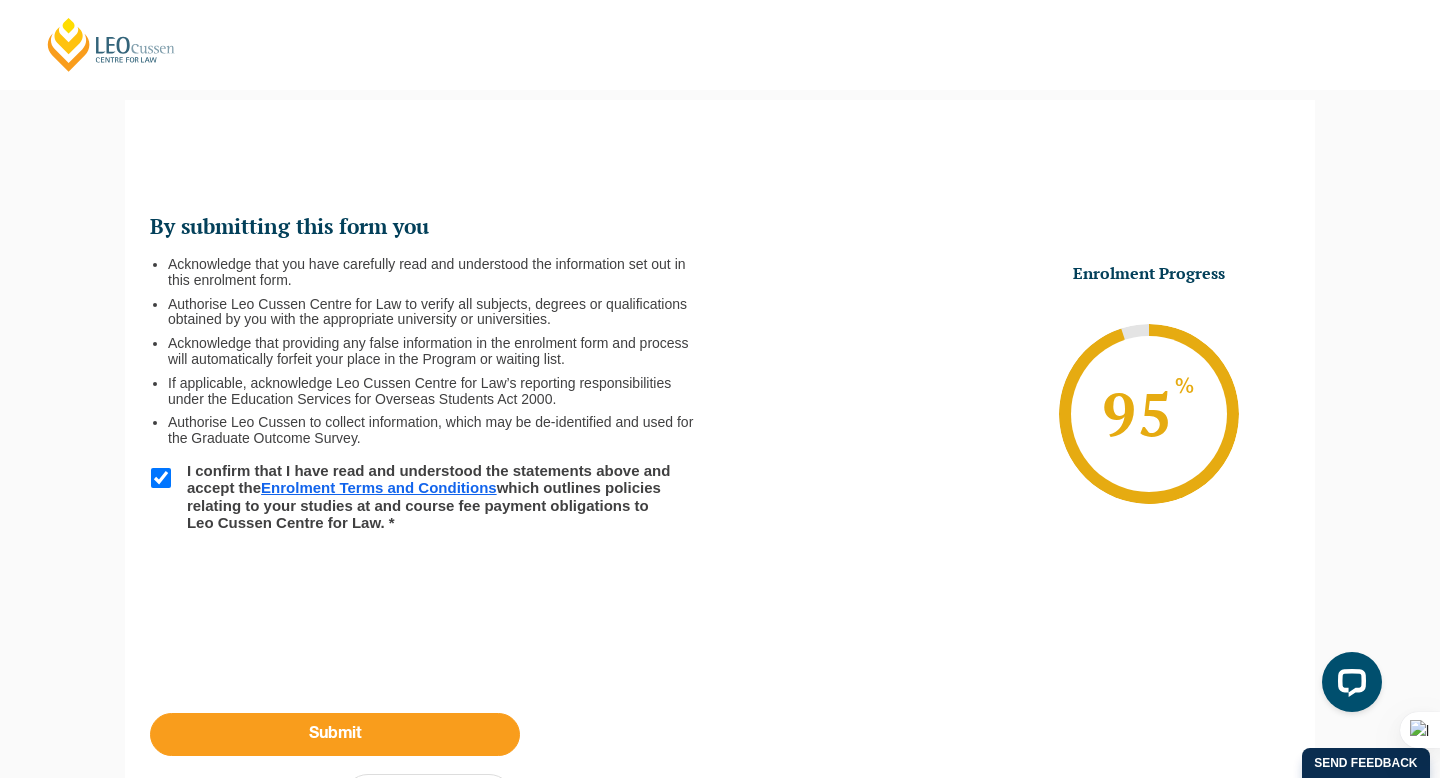 click on "Submit" at bounding box center [335, 734] 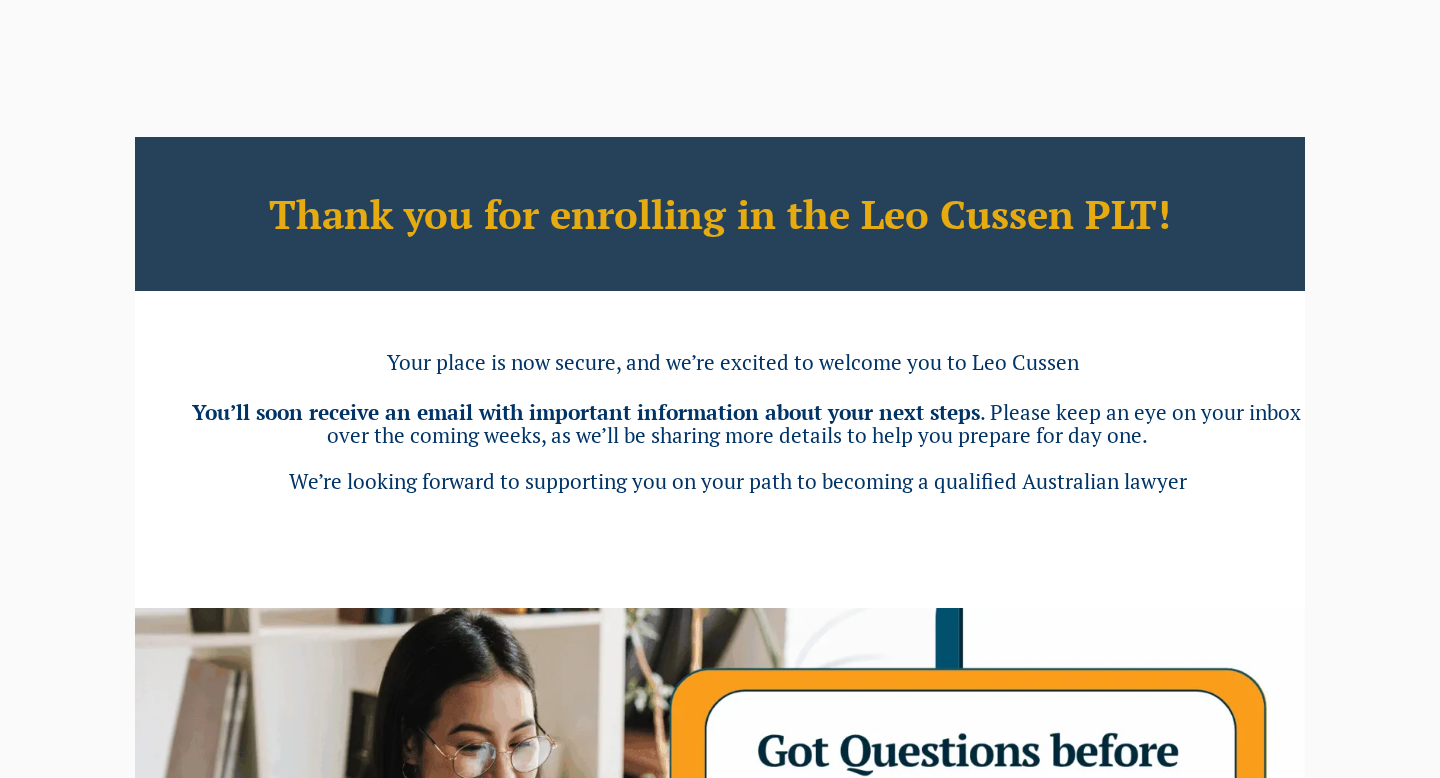 scroll, scrollTop: 0, scrollLeft: 0, axis: both 